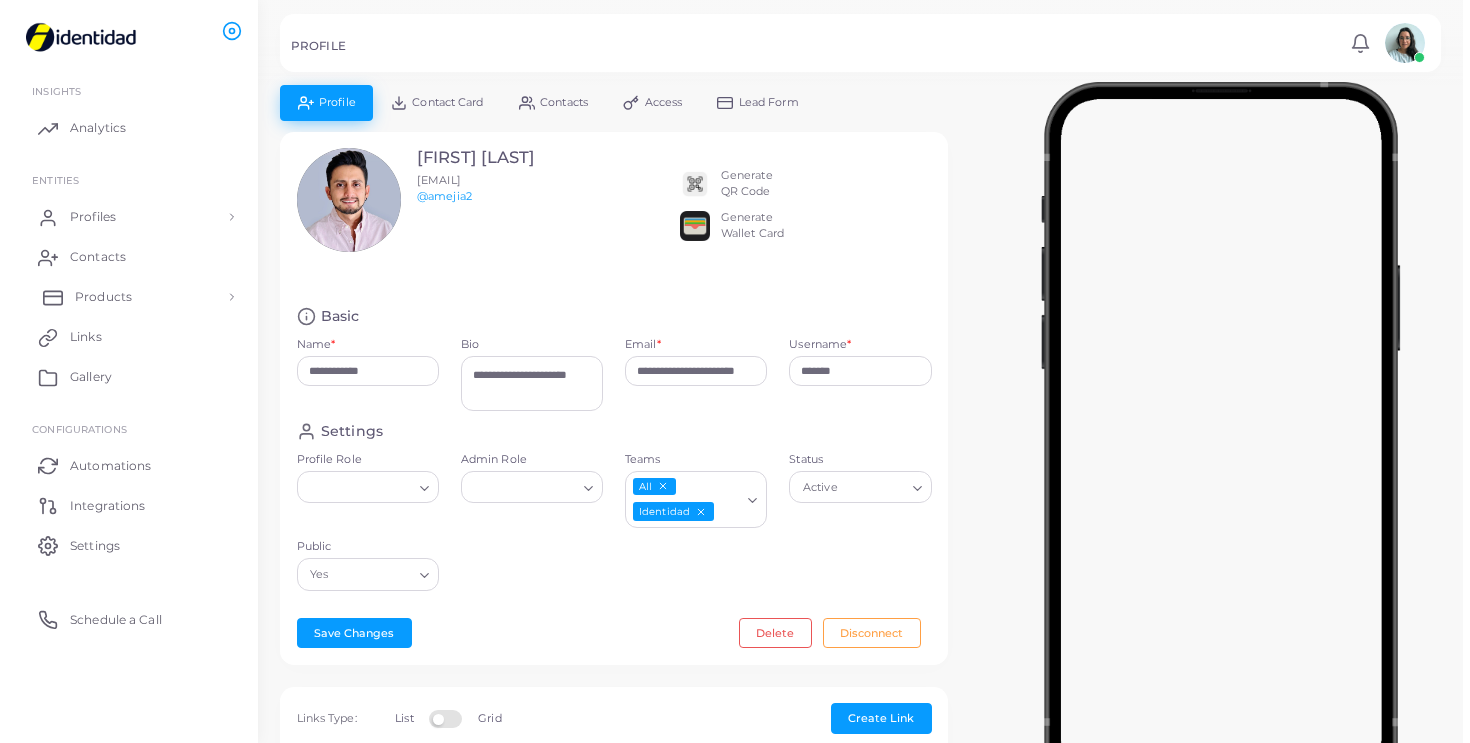 scroll, scrollTop: 0, scrollLeft: 0, axis: both 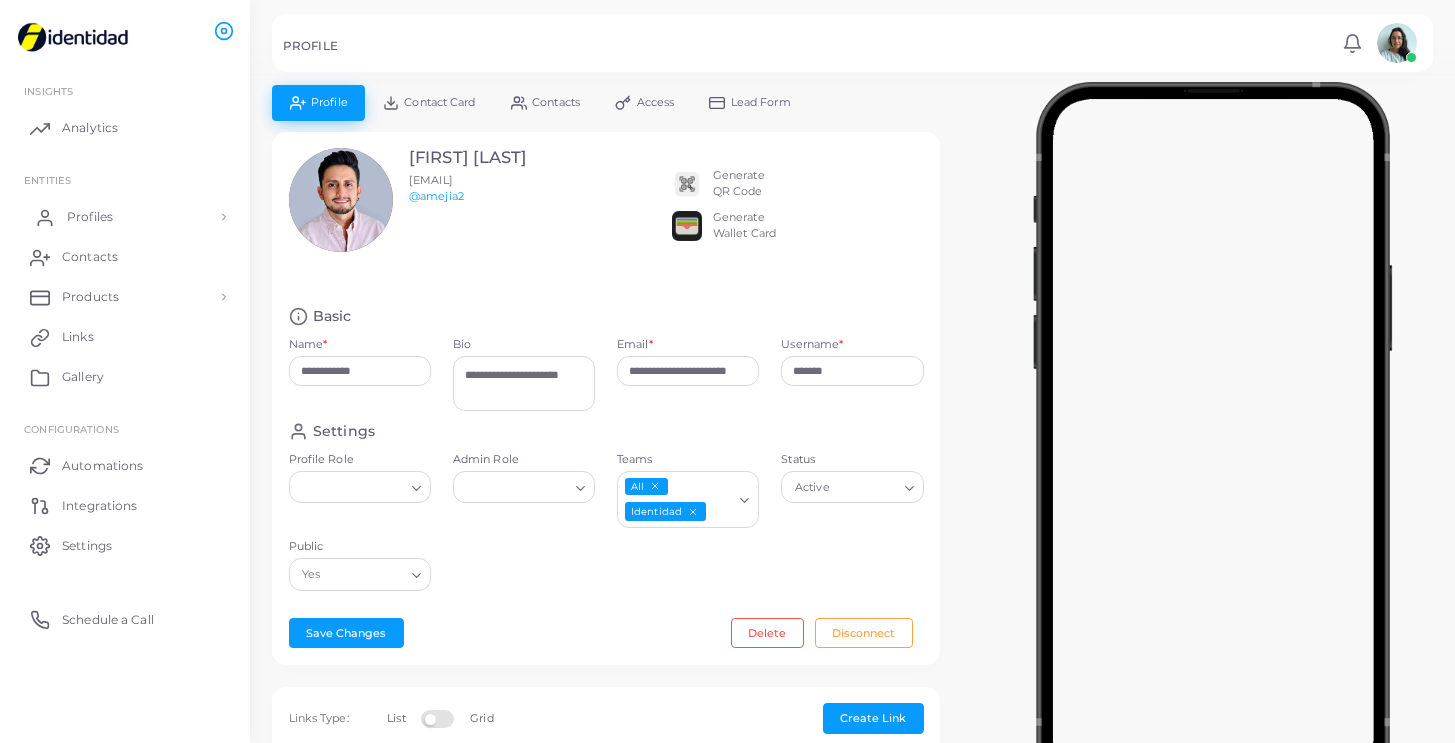 click on "Profiles" at bounding box center [125, 217] 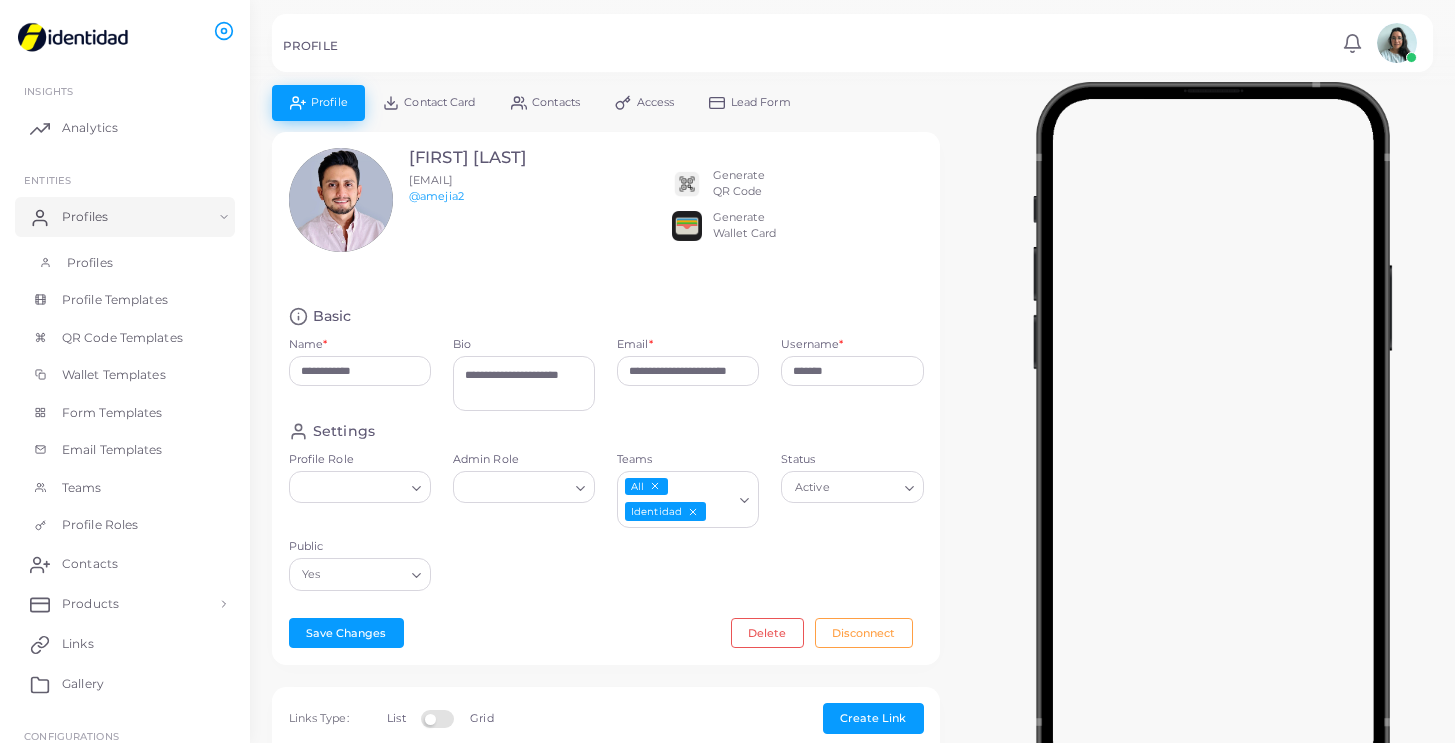 click on "Profiles" at bounding box center [90, 263] 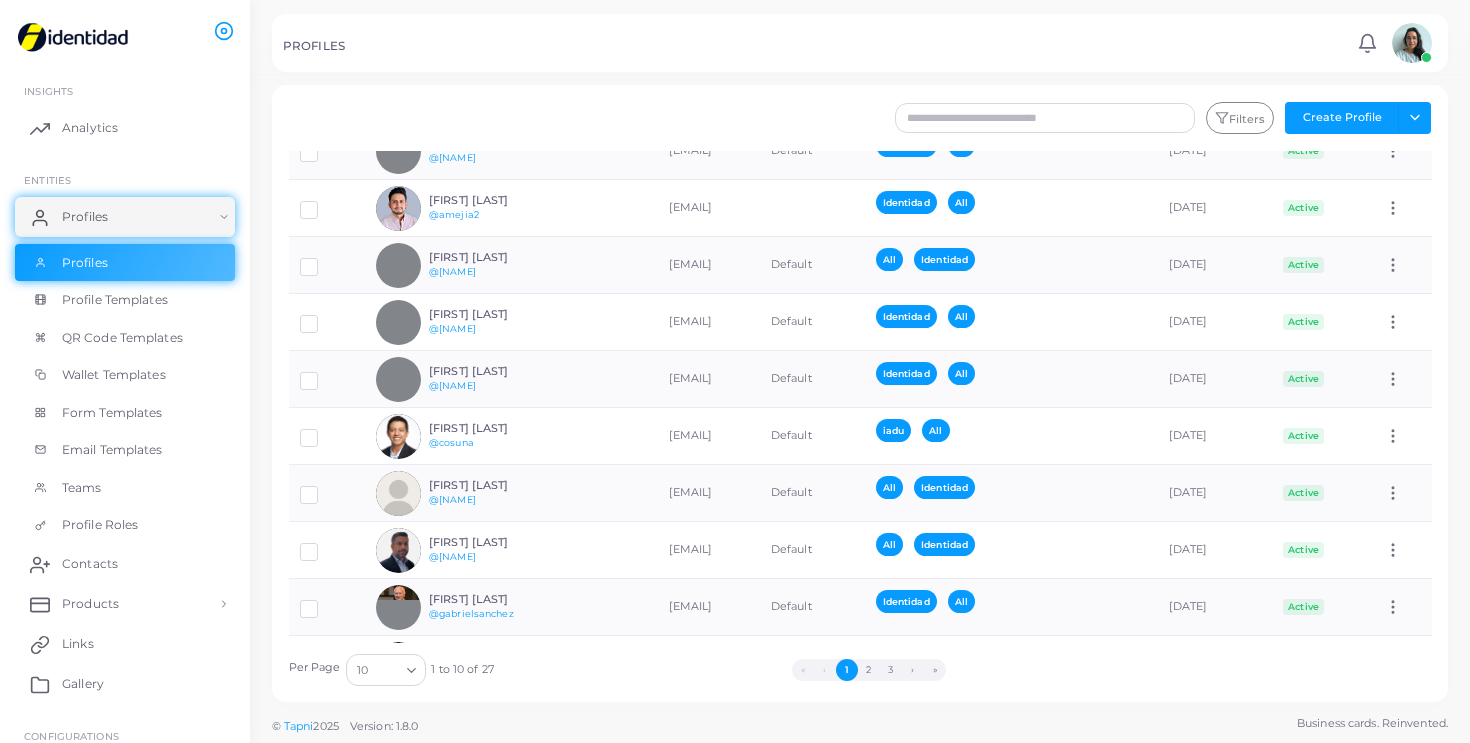 scroll, scrollTop: 123, scrollLeft: 0, axis: vertical 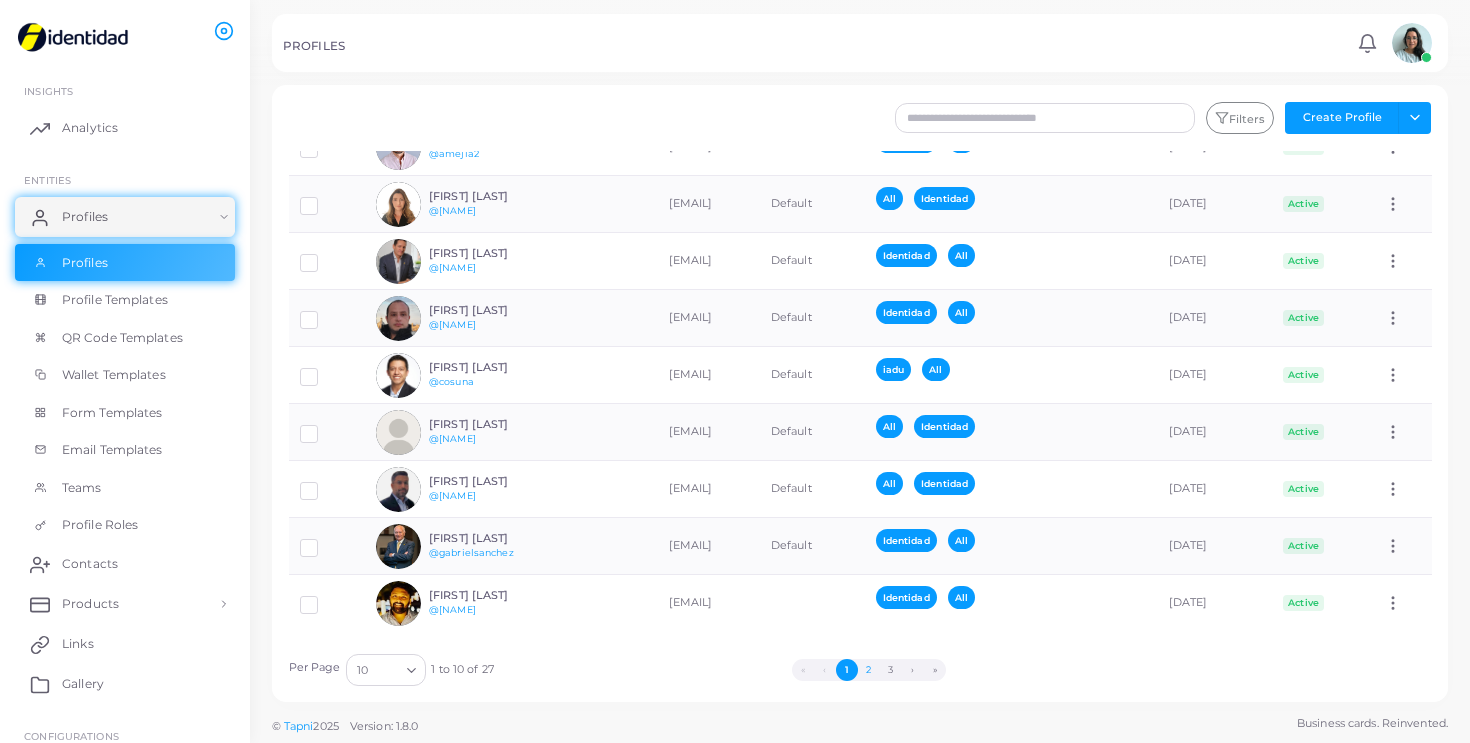 click on "2" at bounding box center (869, 670) 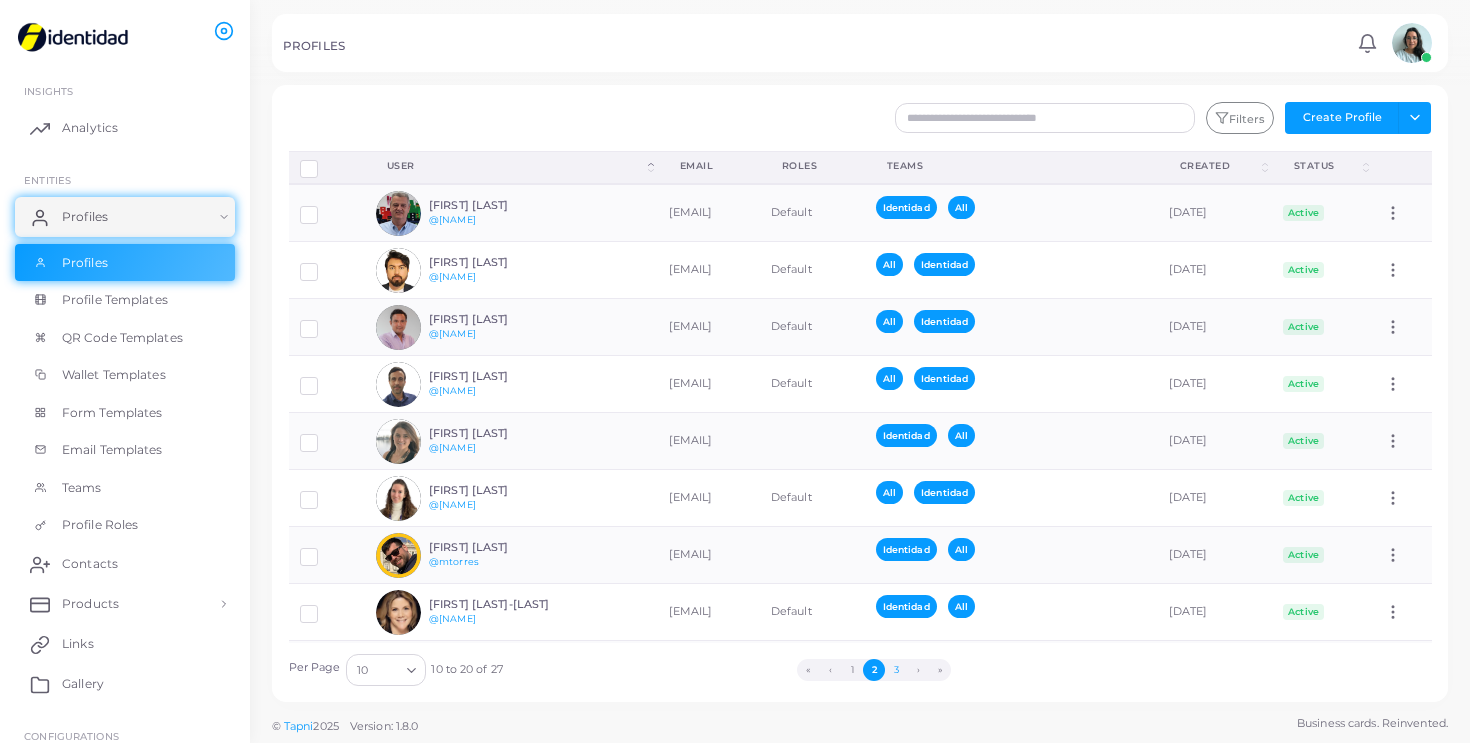 click on "3" at bounding box center (896, 670) 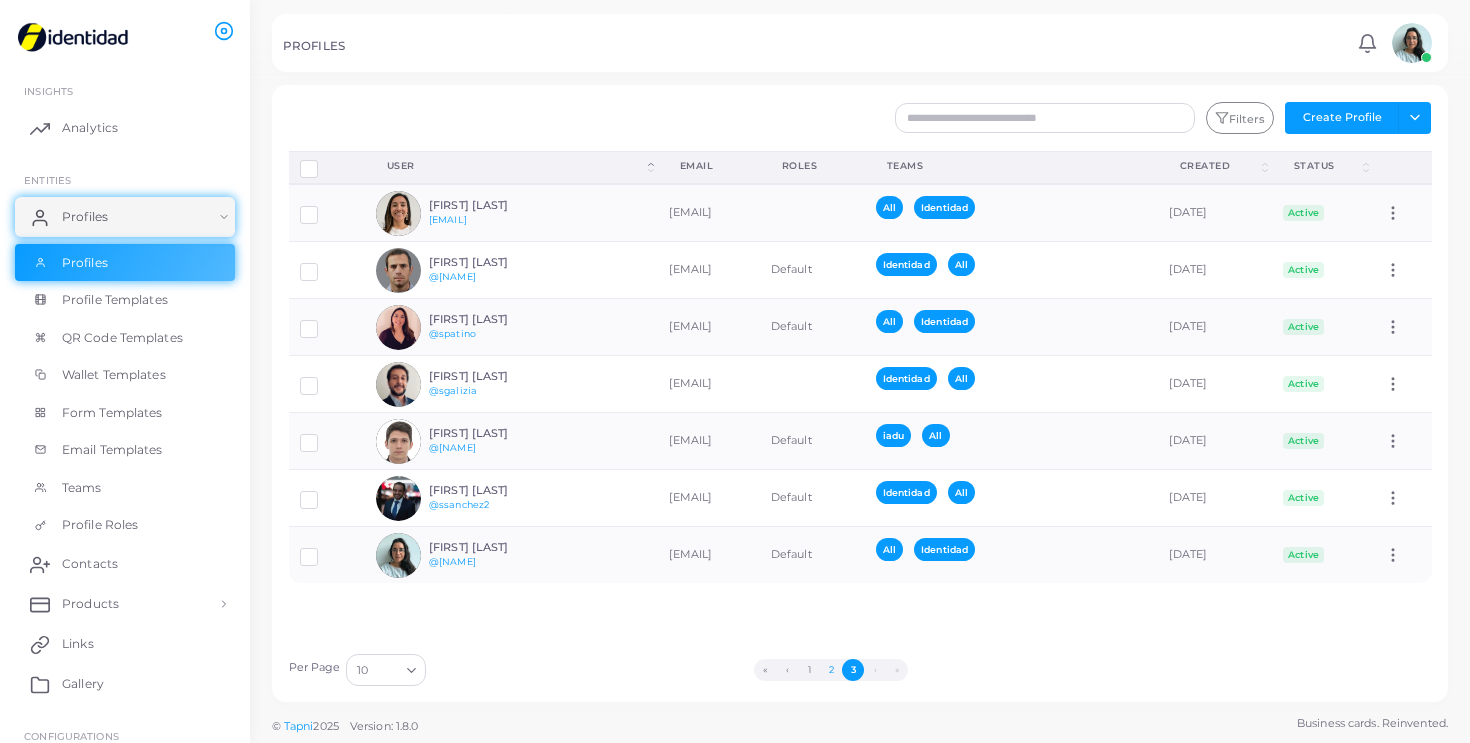 click on "2" at bounding box center (831, 670) 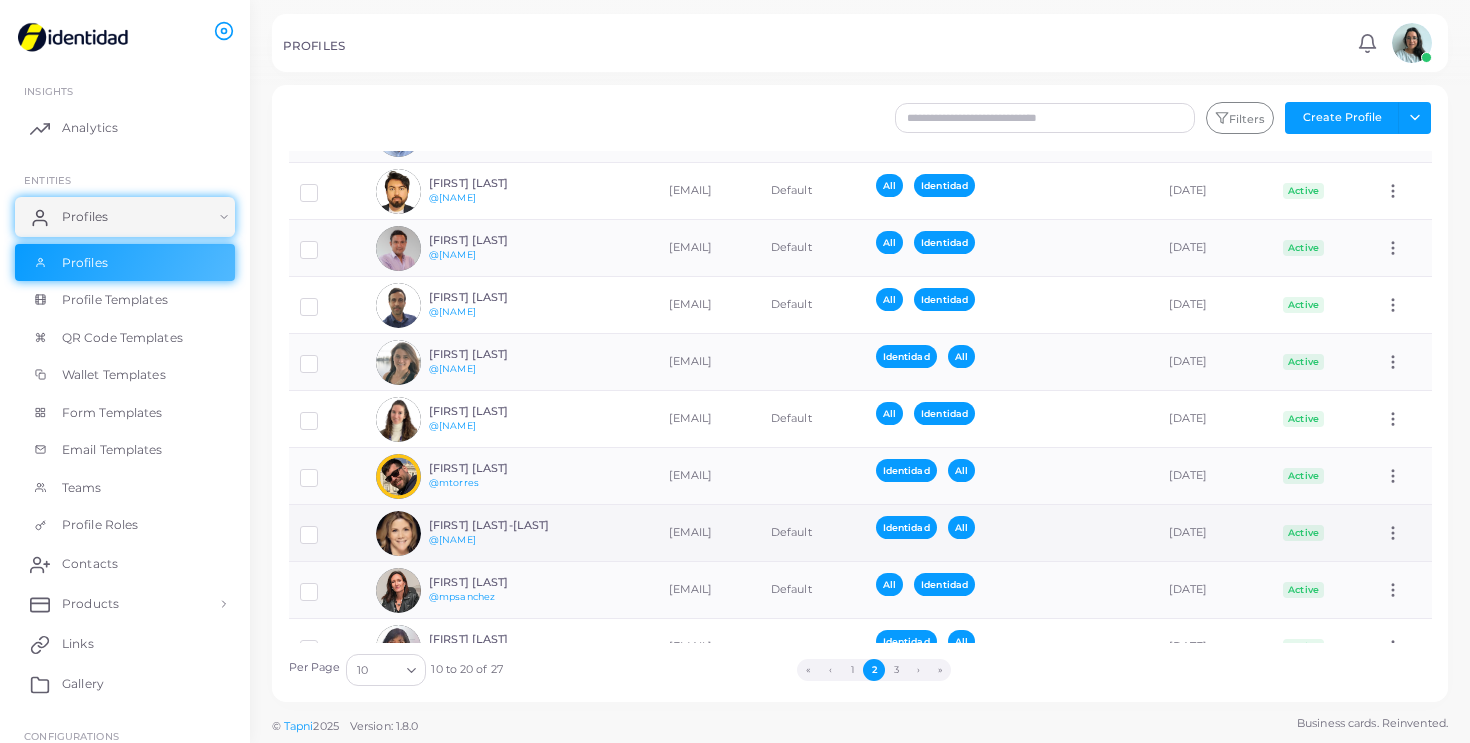 scroll, scrollTop: 123, scrollLeft: 0, axis: vertical 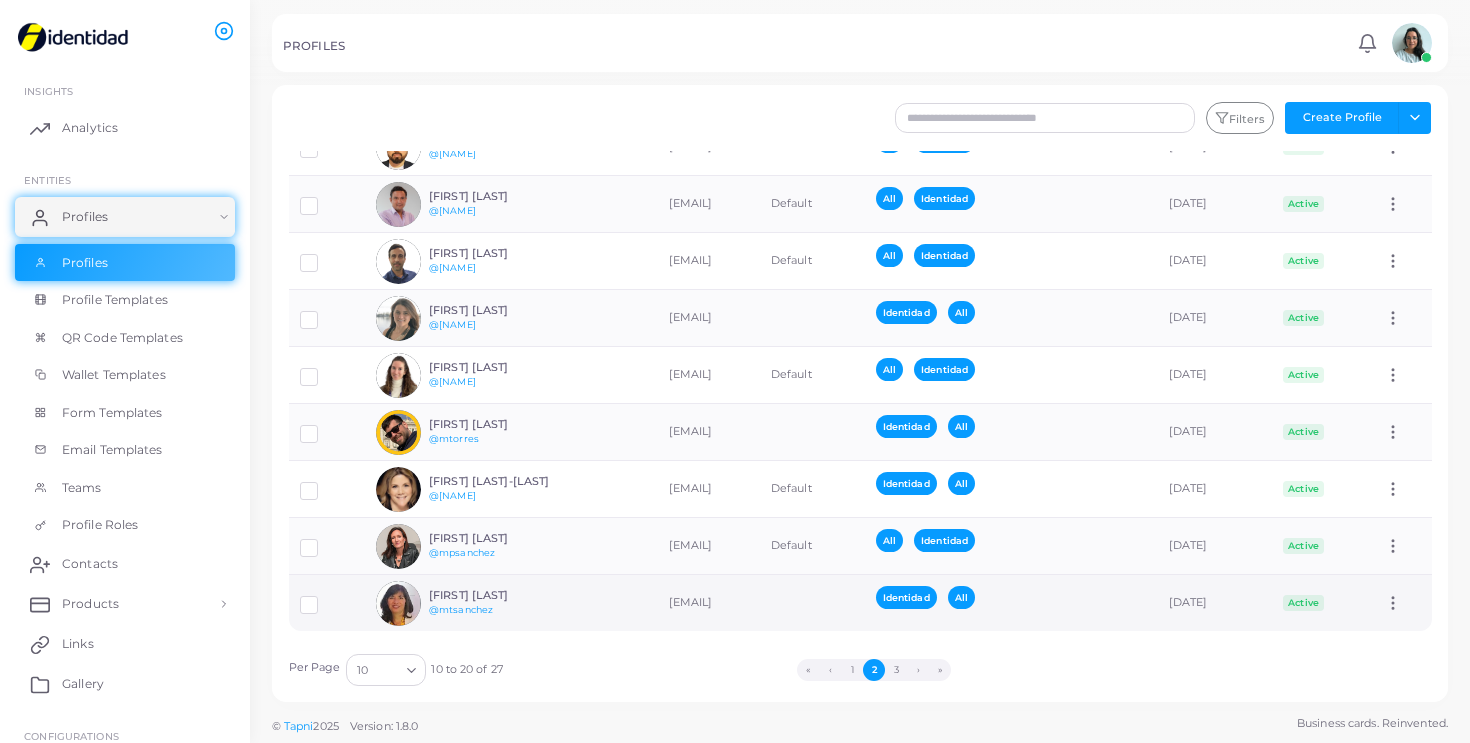 click on "[FIRST] [LAST]" at bounding box center (502, 595) 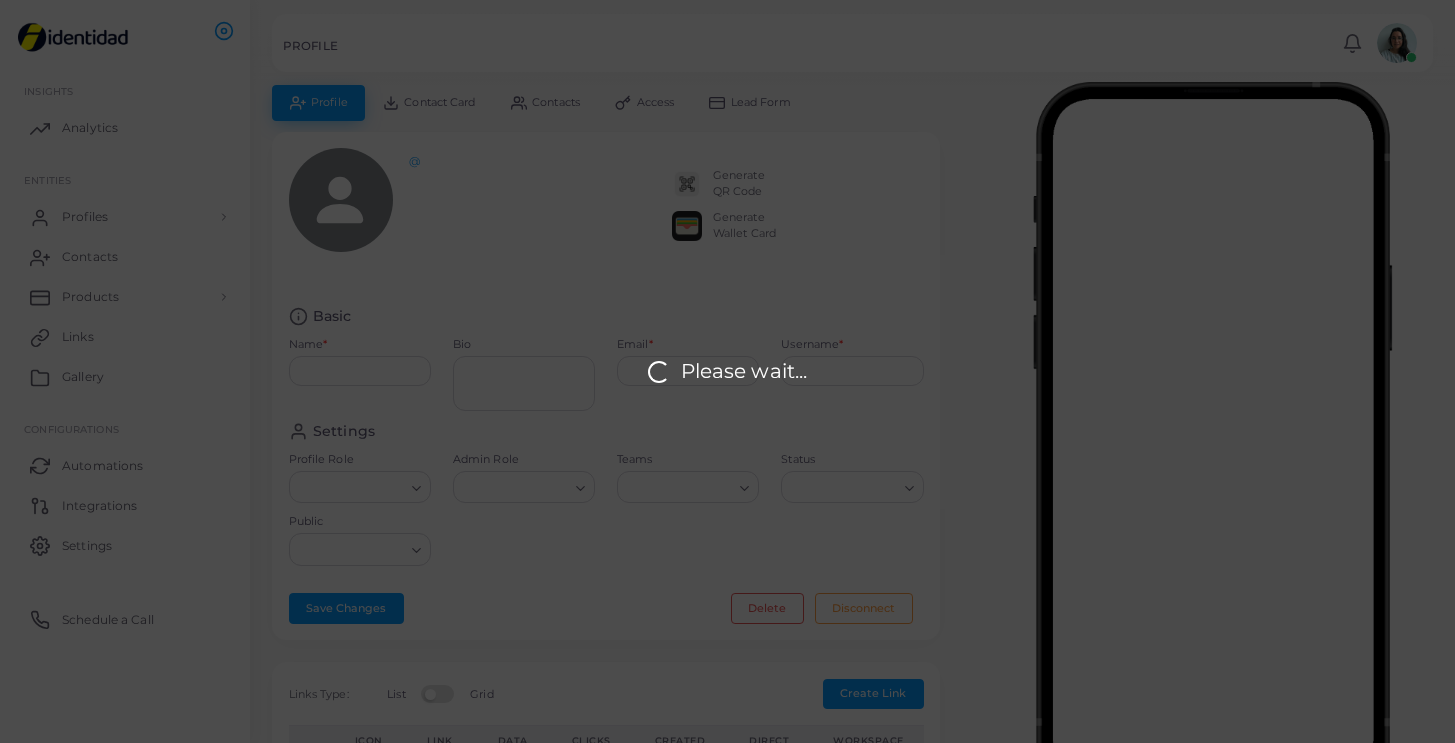 type on "**********" 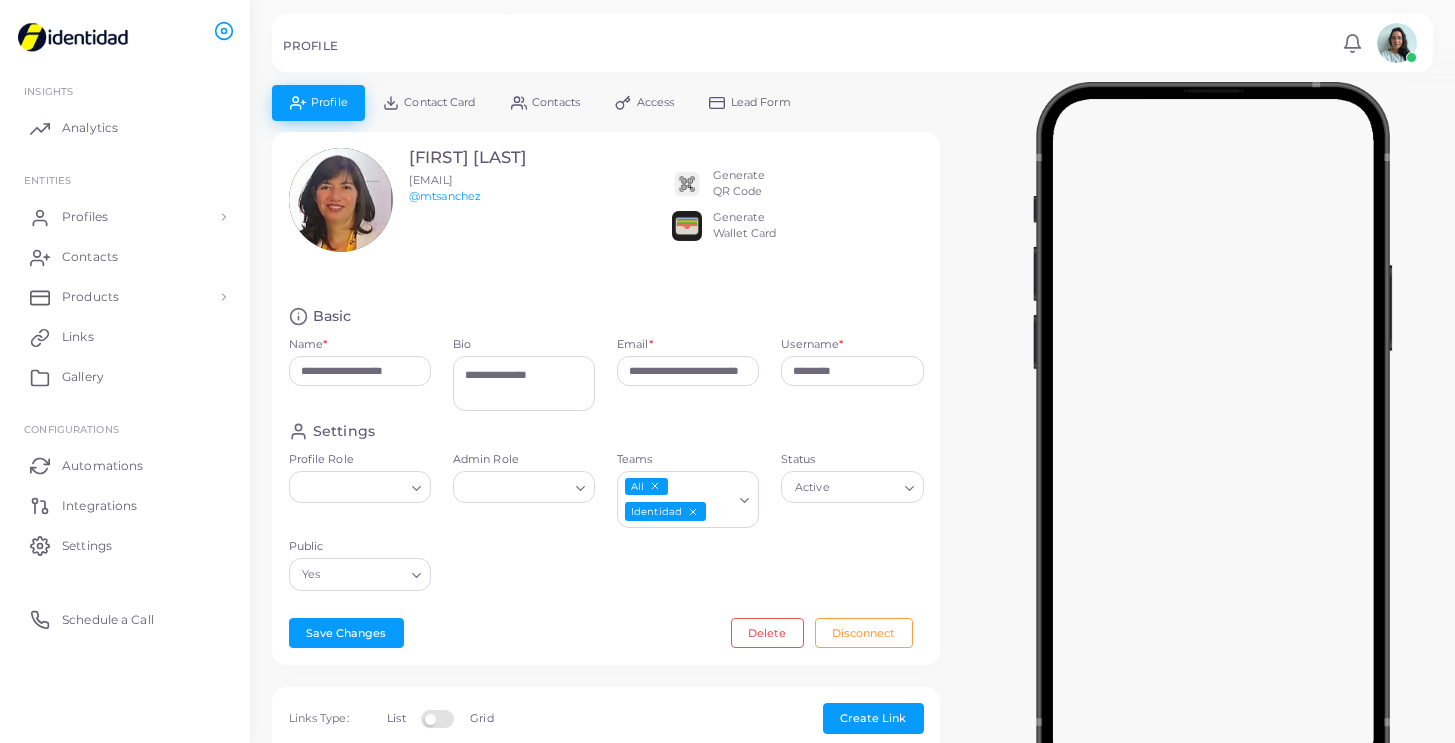 click on "Generate  QR Code" at bounding box center [739, 184] 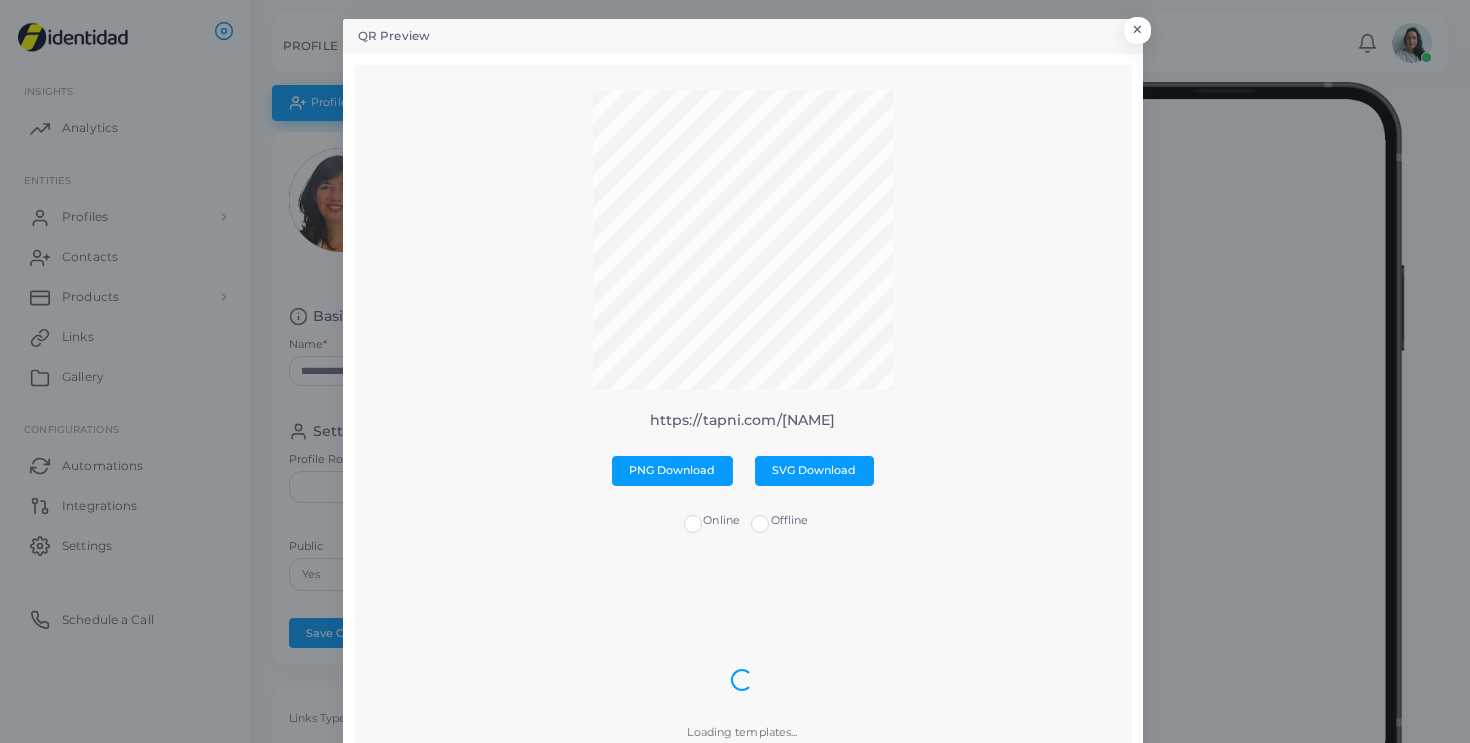 scroll, scrollTop: 0, scrollLeft: 0, axis: both 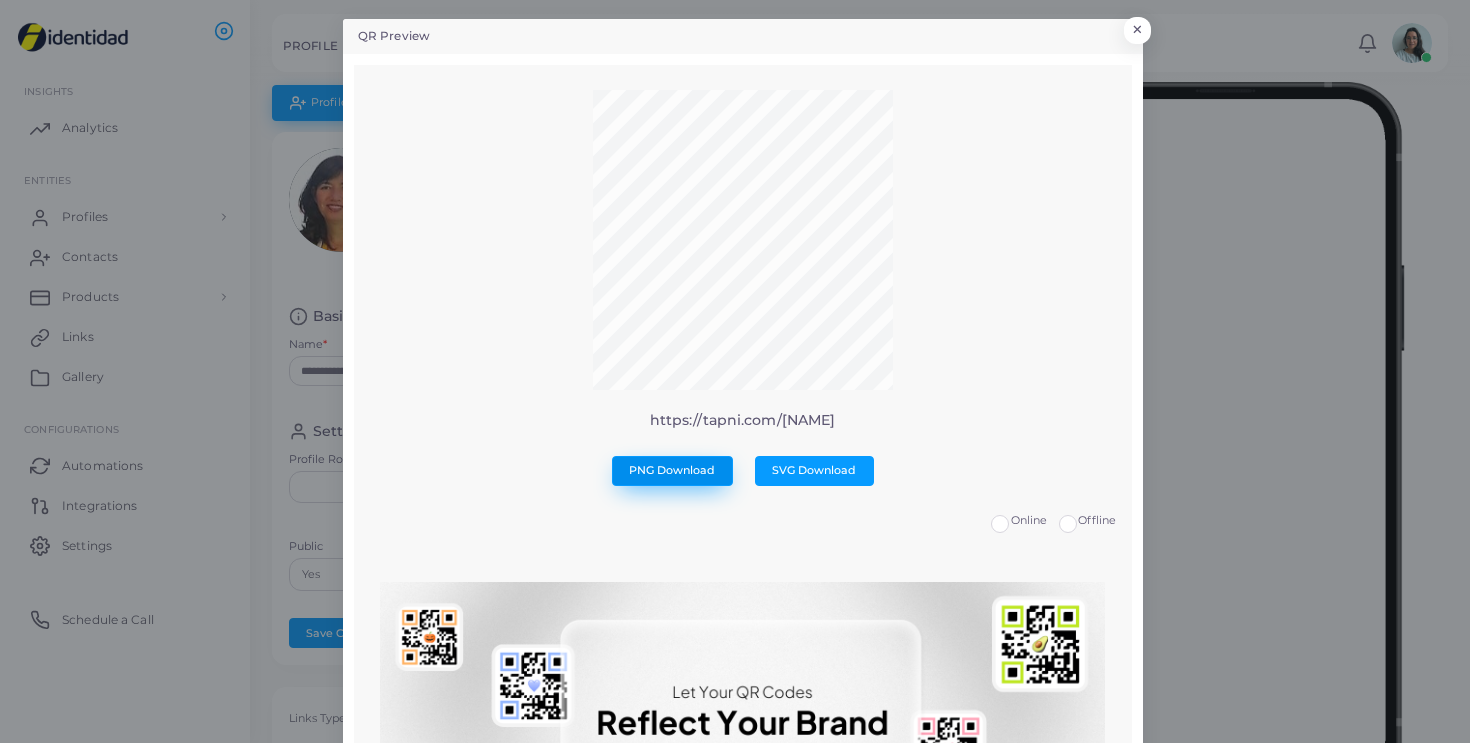 click on "PNG Download" at bounding box center (672, 470) 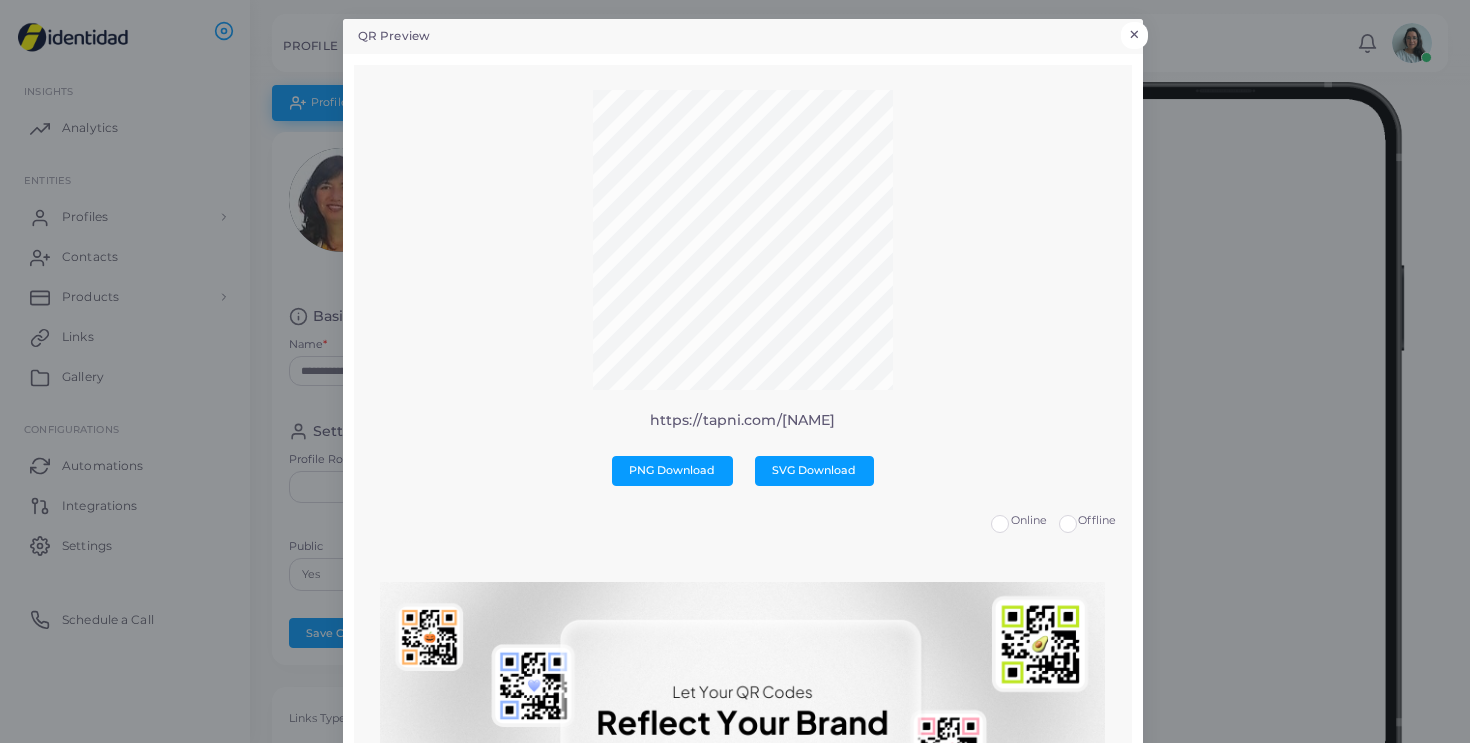 click on "×" at bounding box center (1134, 35) 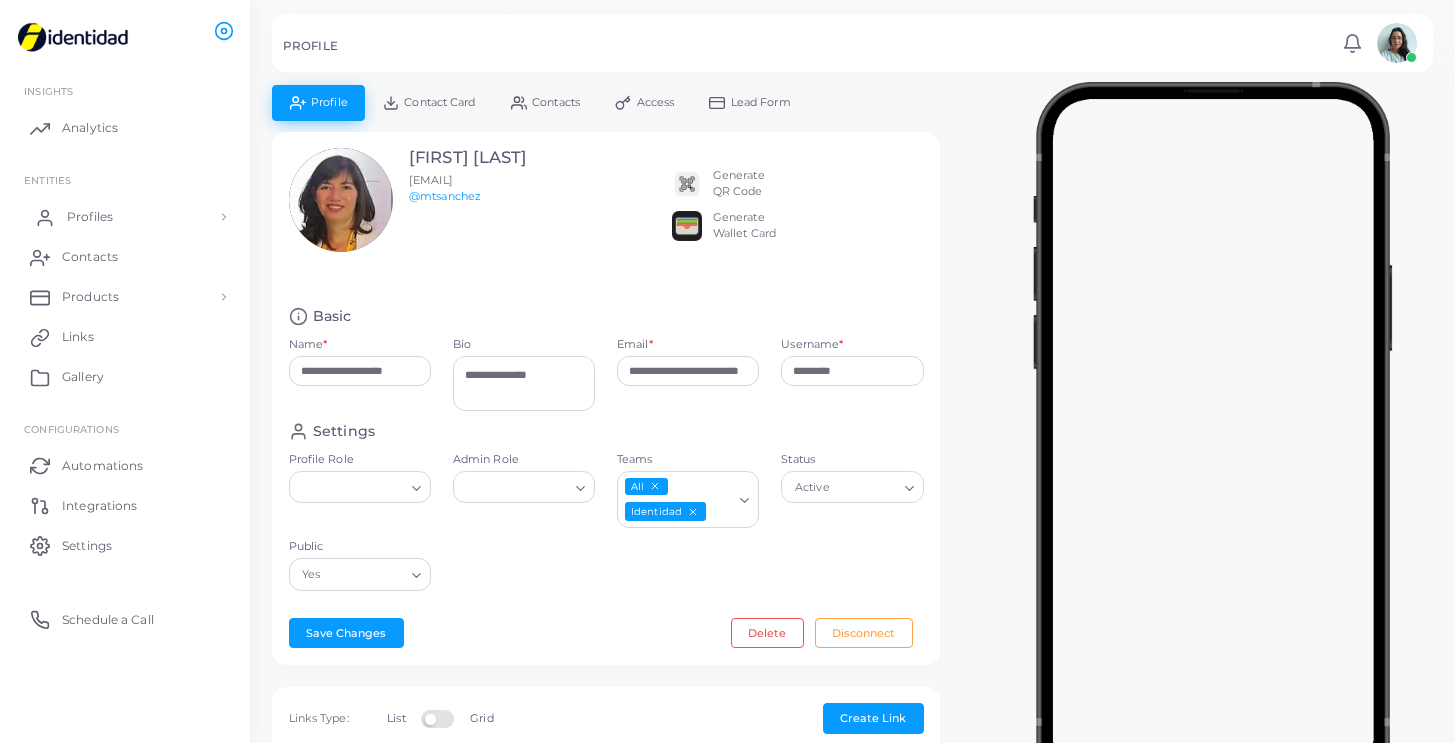 click on "Profiles" at bounding box center [90, 217] 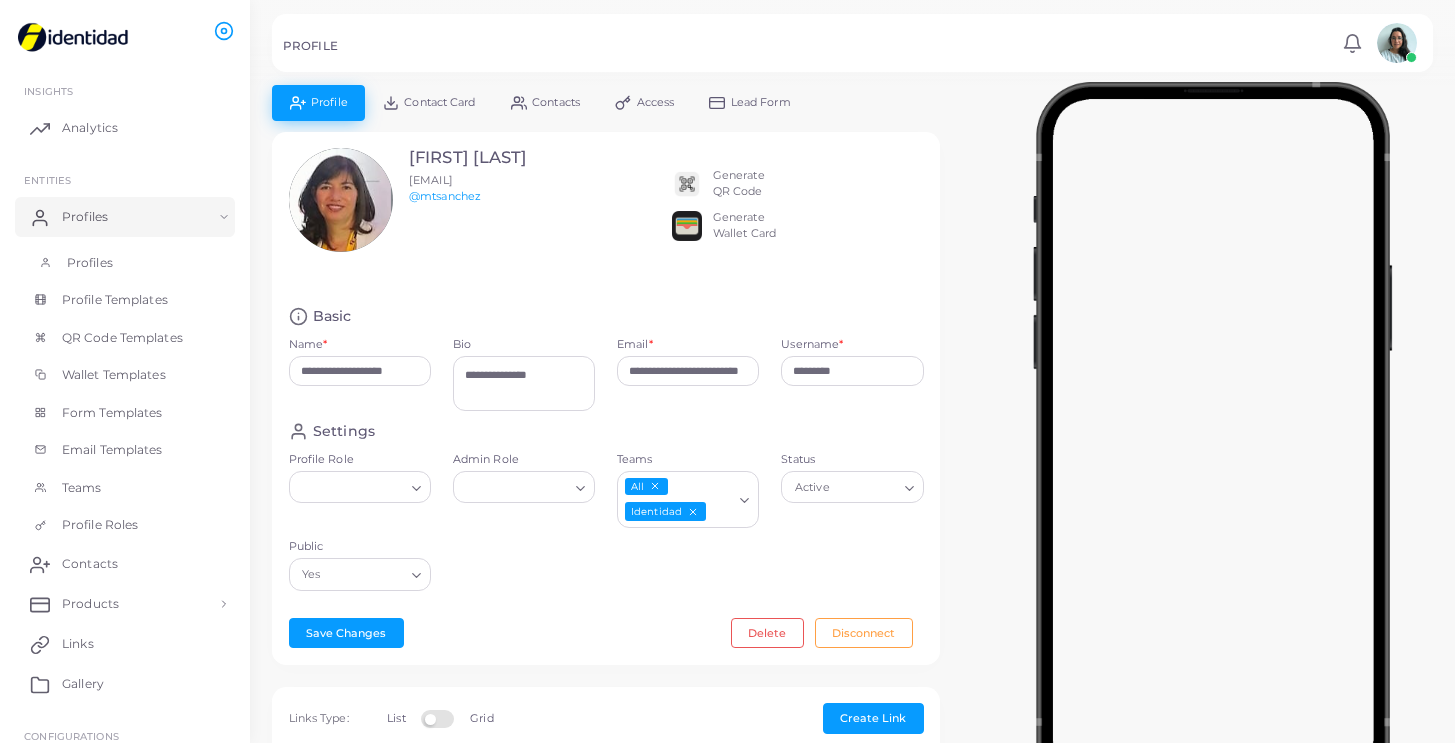 click on "Profiles" at bounding box center (90, 263) 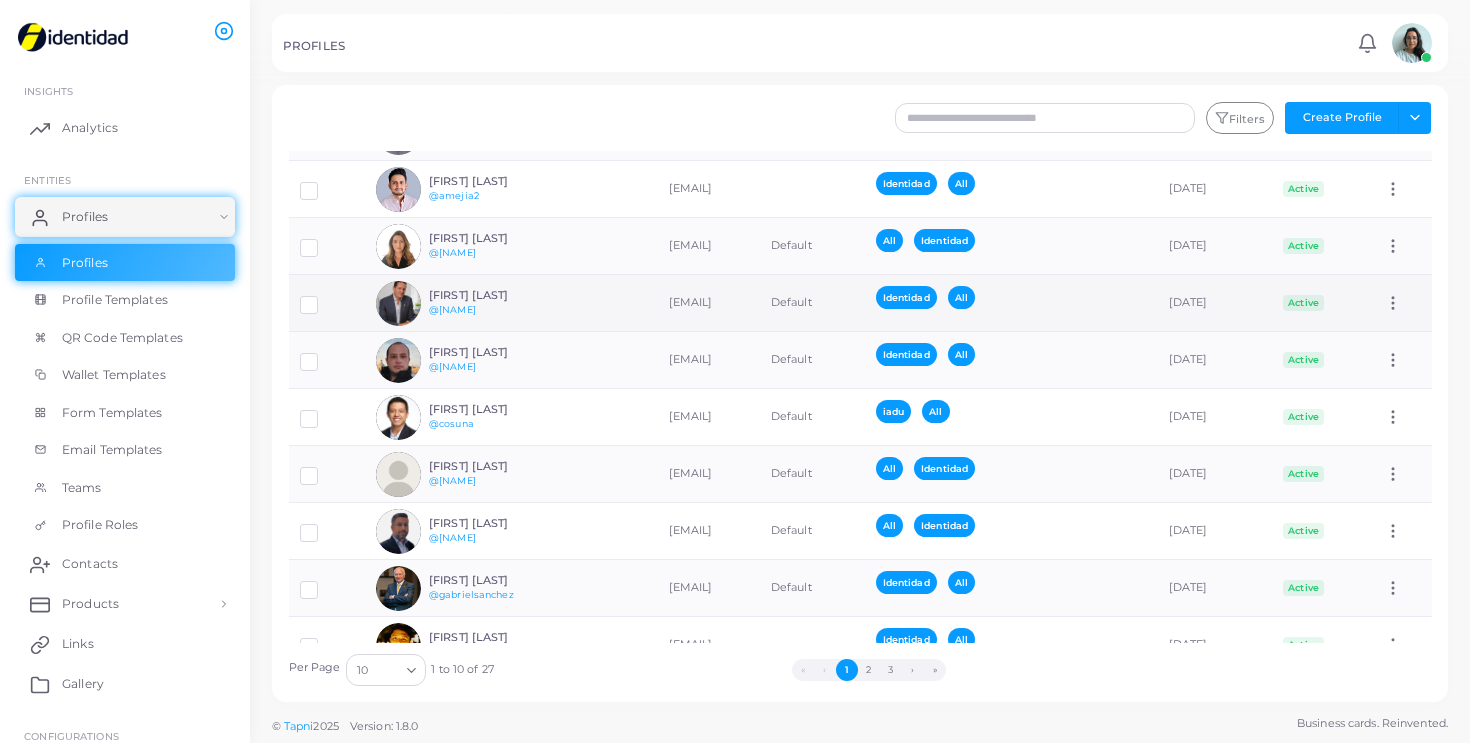 scroll, scrollTop: 123, scrollLeft: 0, axis: vertical 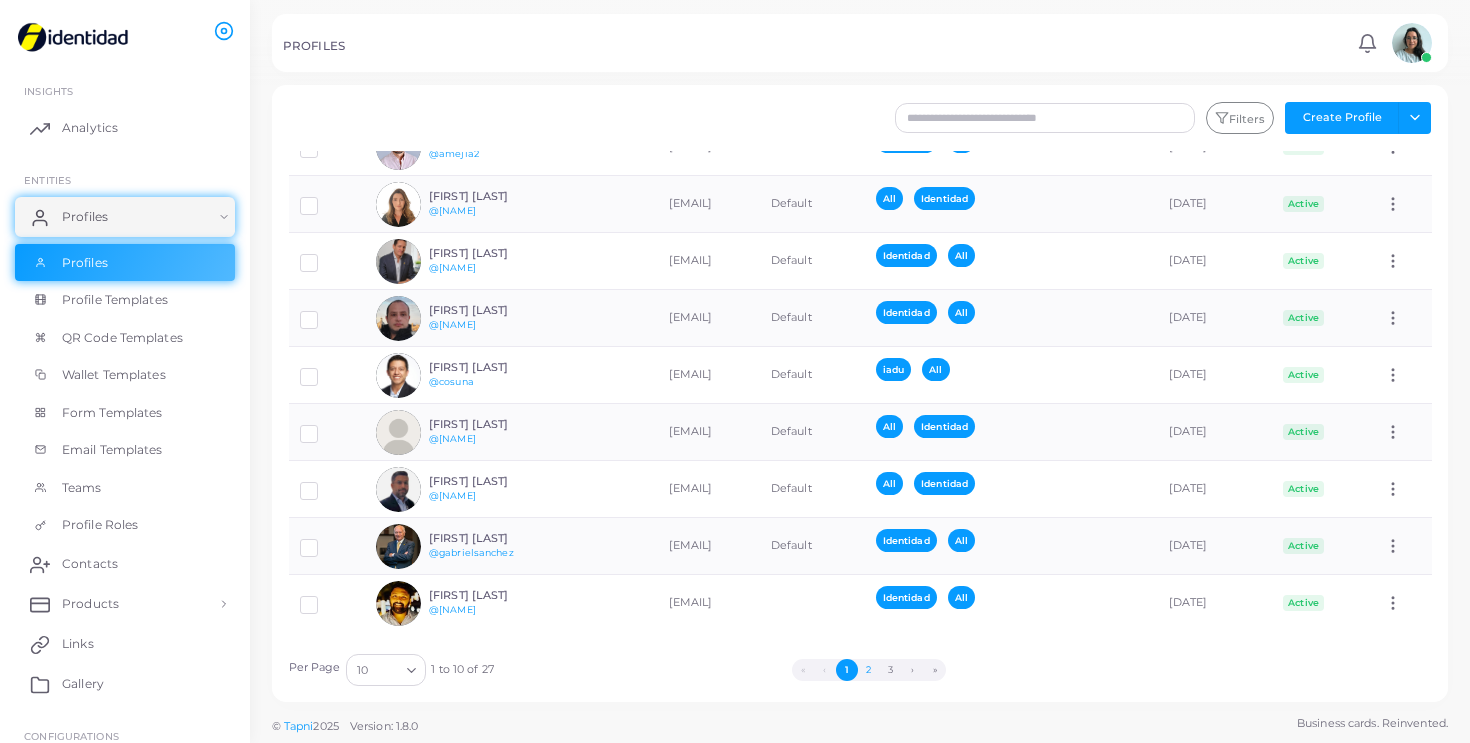 click on "2" at bounding box center [869, 670] 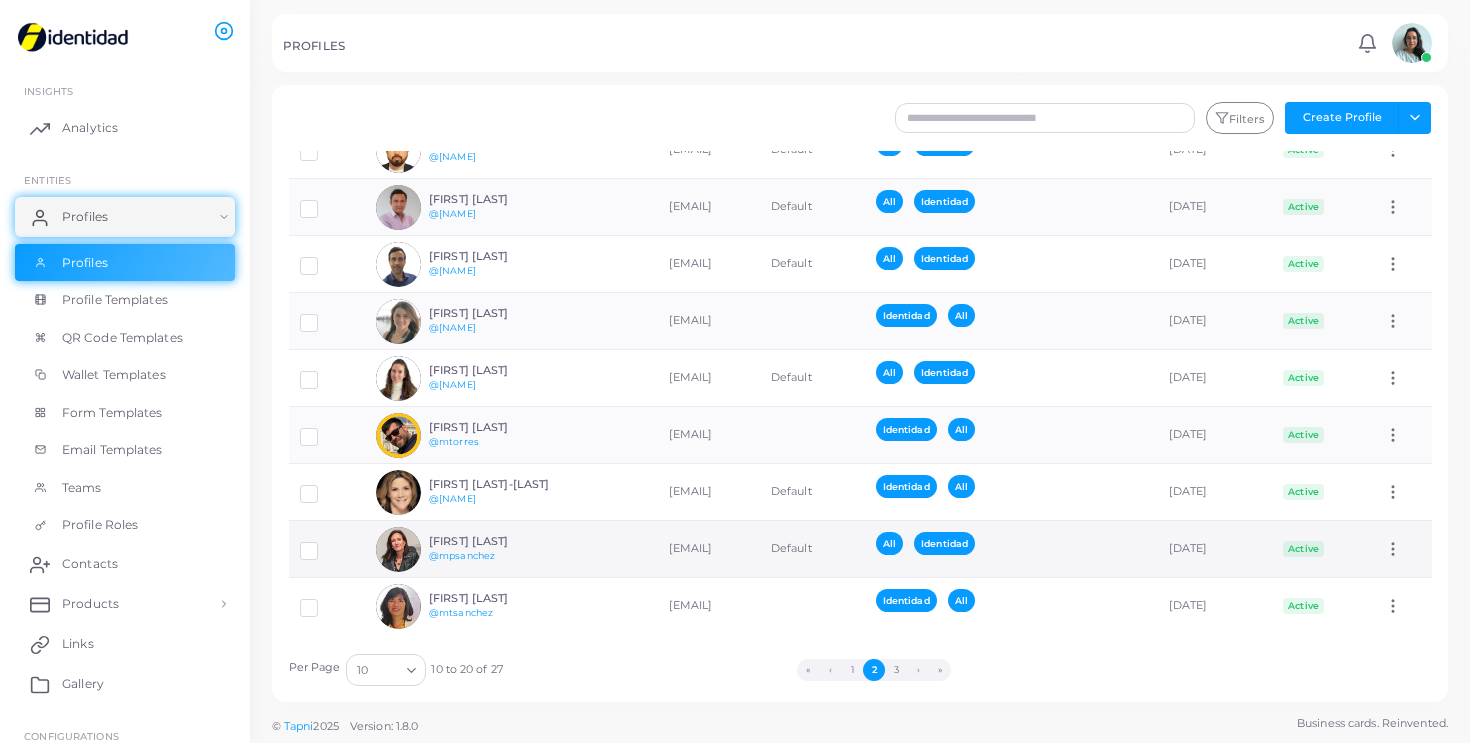 scroll, scrollTop: 123, scrollLeft: 0, axis: vertical 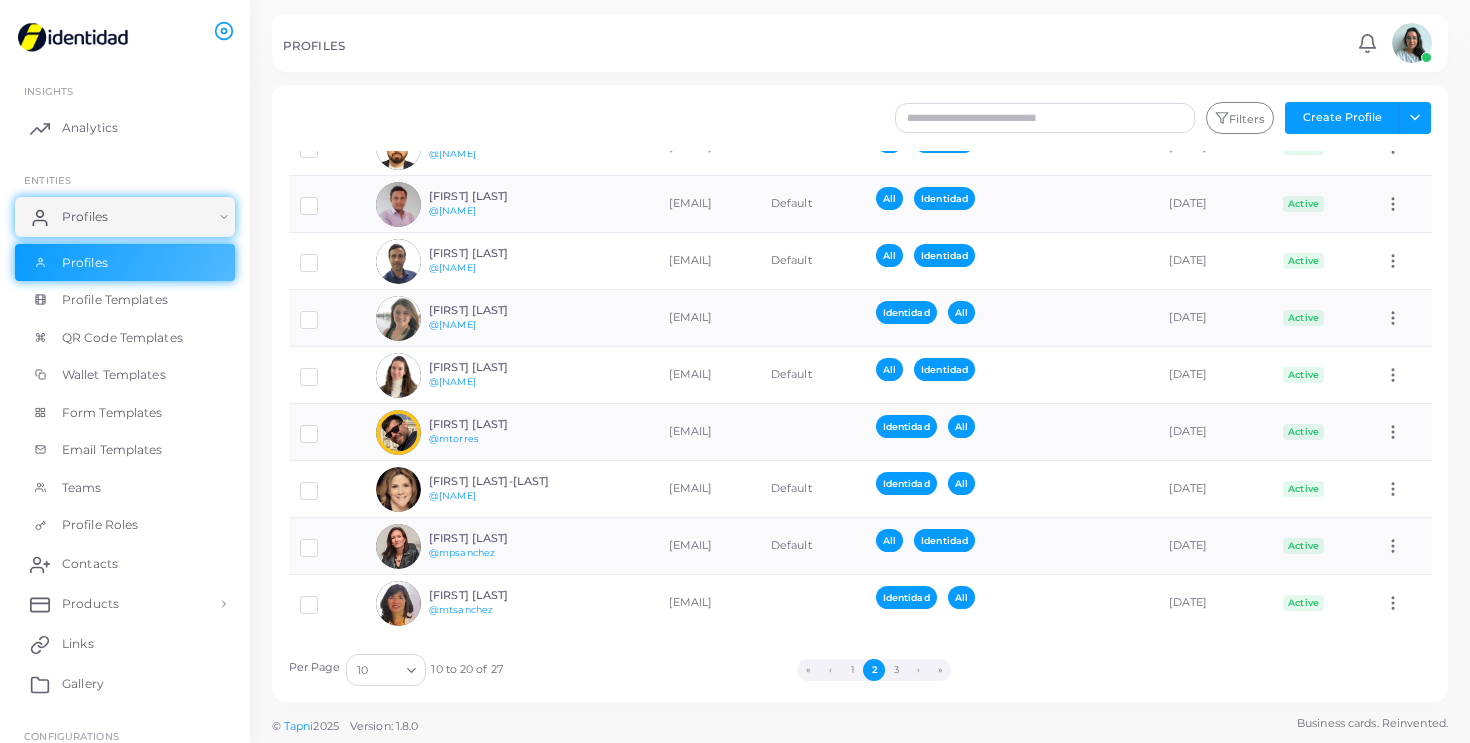 click on "3" at bounding box center (896, 670) 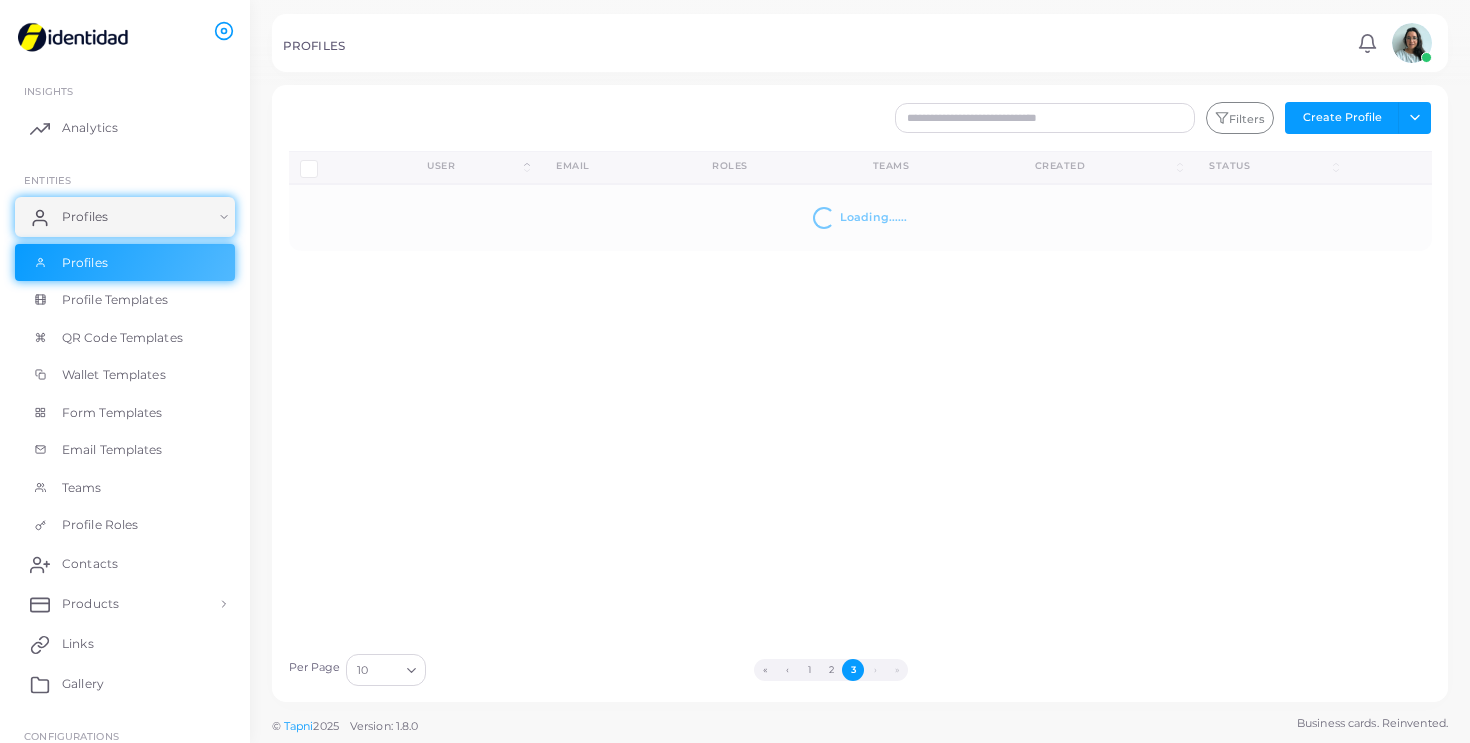 scroll, scrollTop: 0, scrollLeft: 0, axis: both 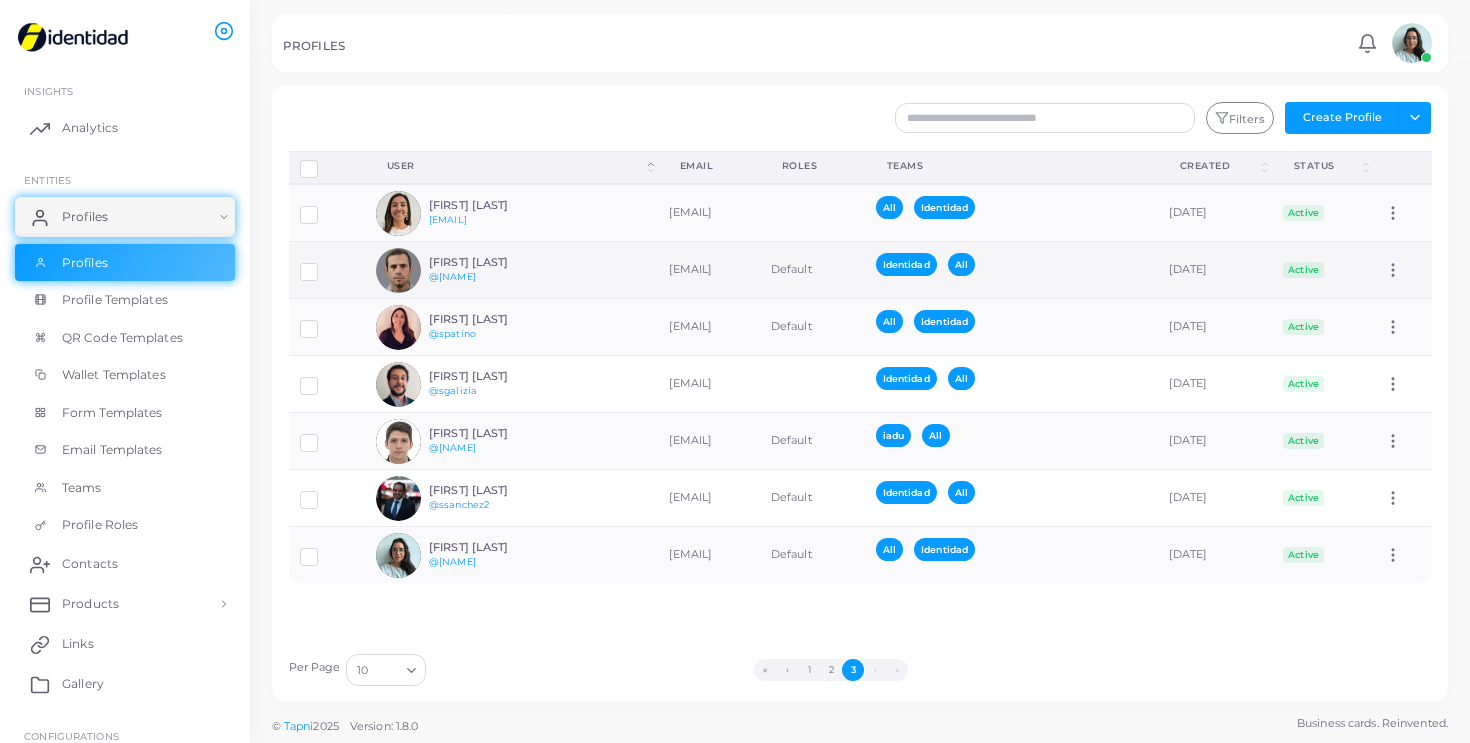 click on "[FIRST] [LAST]" at bounding box center [502, 262] 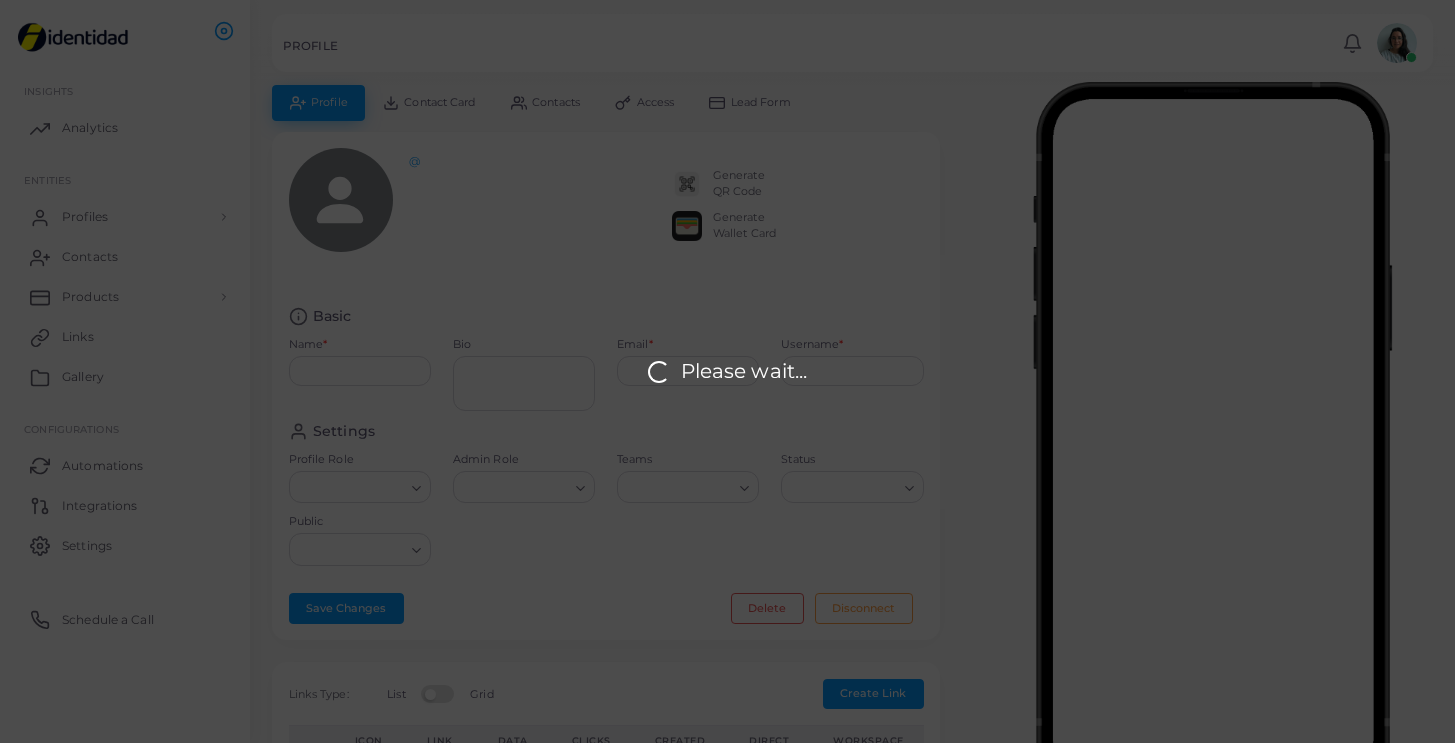 type on "**********" 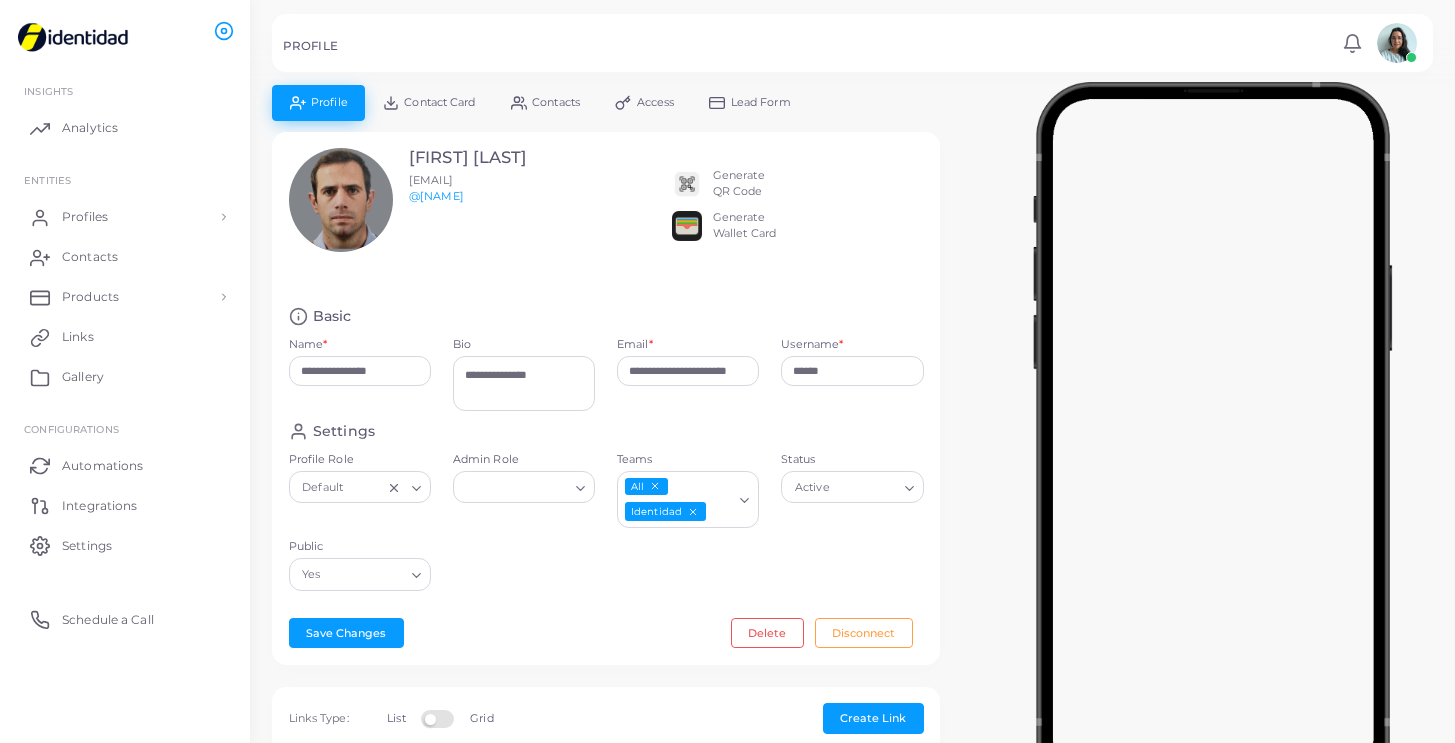 click on "Generate  QR Code" at bounding box center (747, 184) 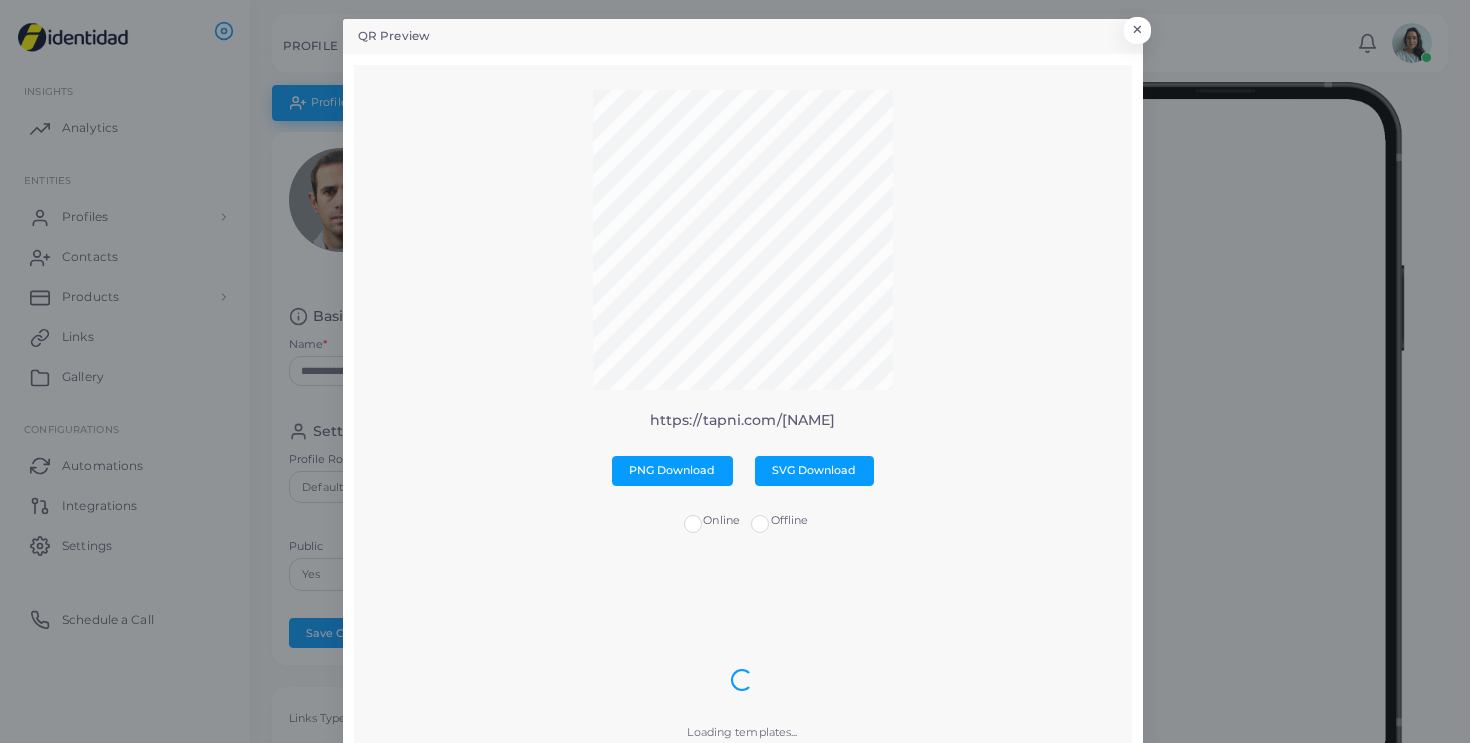 scroll, scrollTop: 0, scrollLeft: 0, axis: both 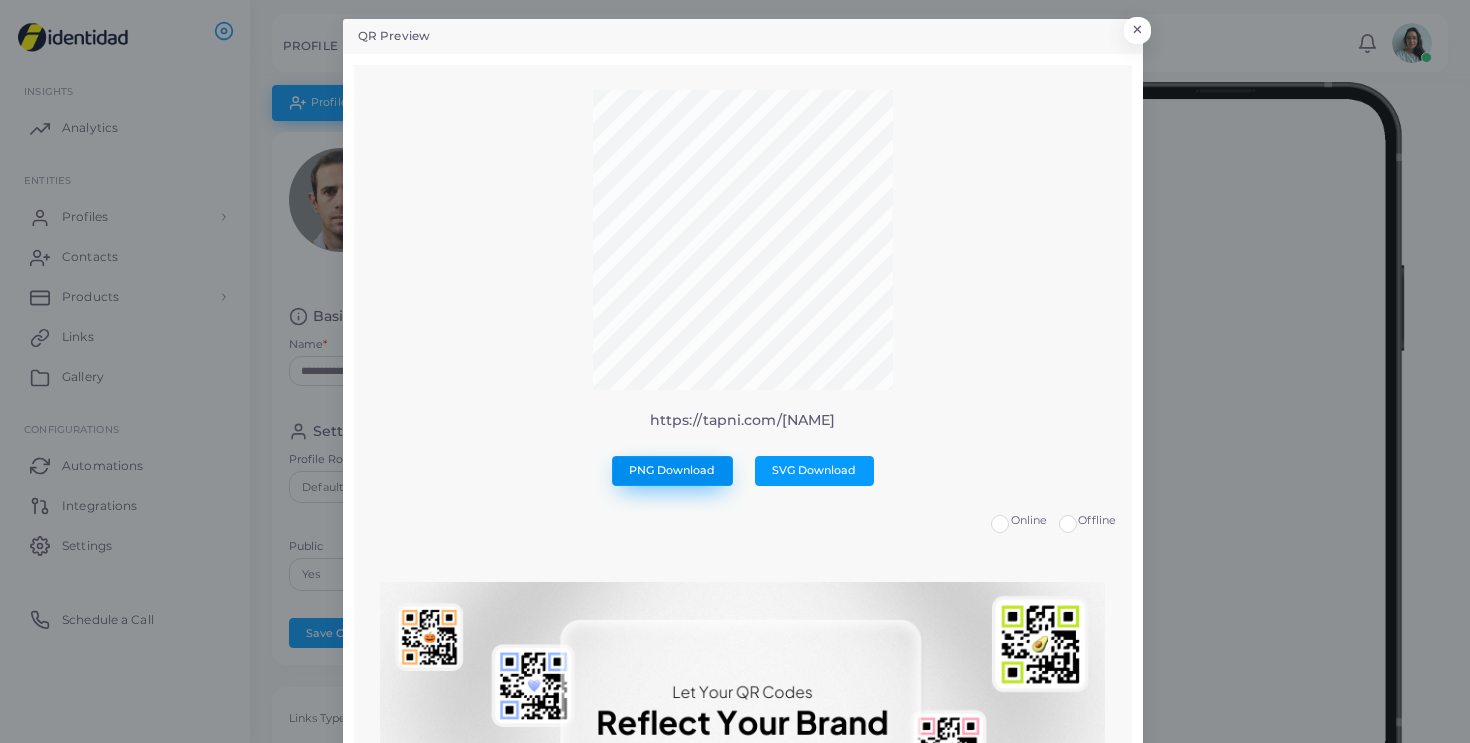 click on "PNG Download" at bounding box center (672, 470) 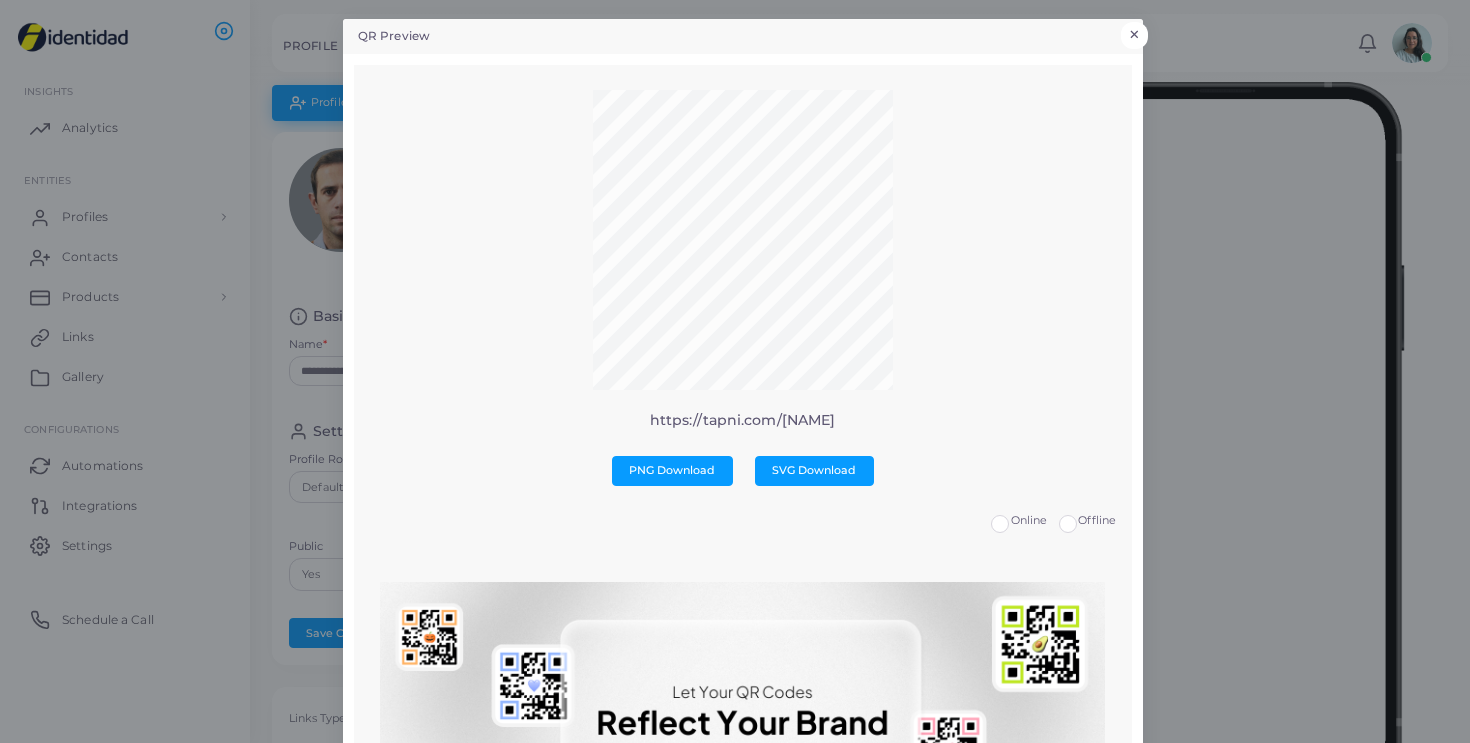 click on "×" at bounding box center (1134, 35) 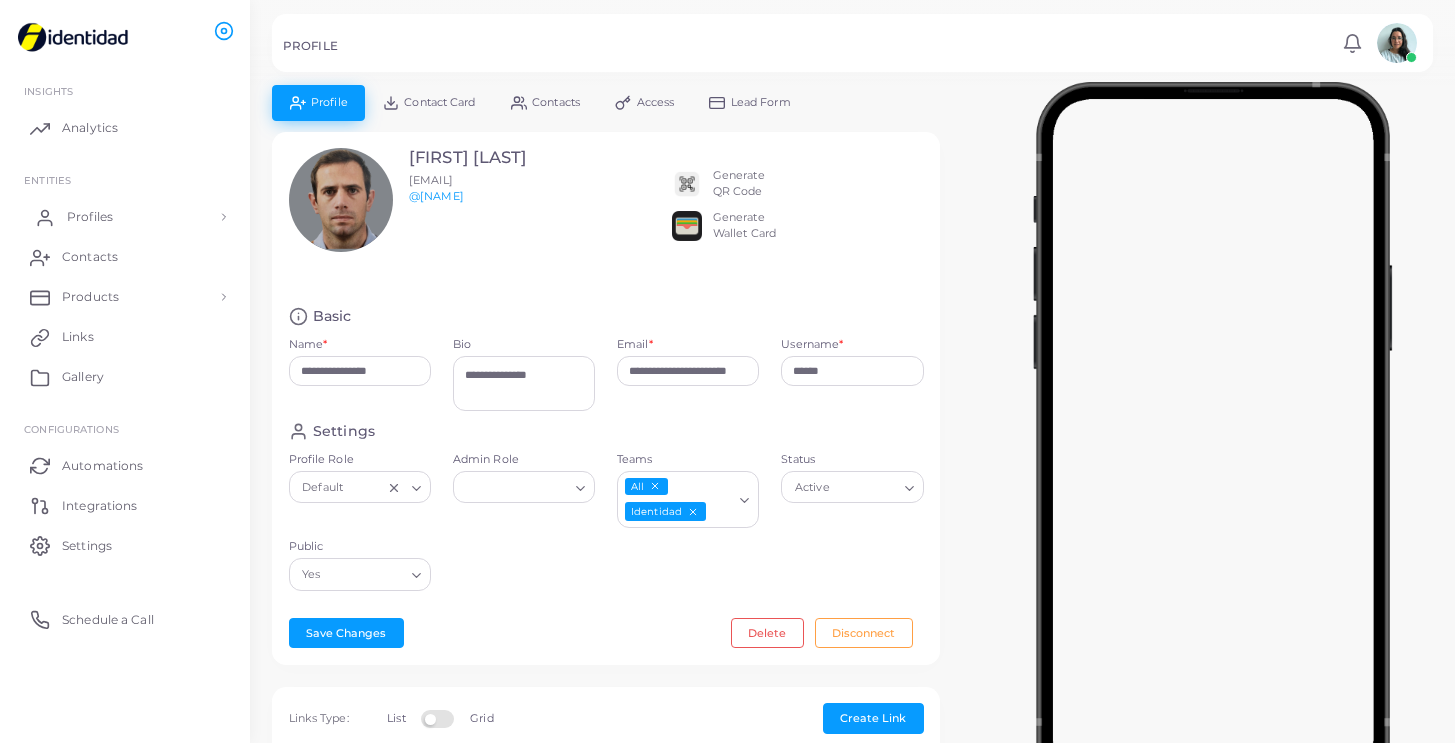 click on "Profiles" at bounding box center (90, 217) 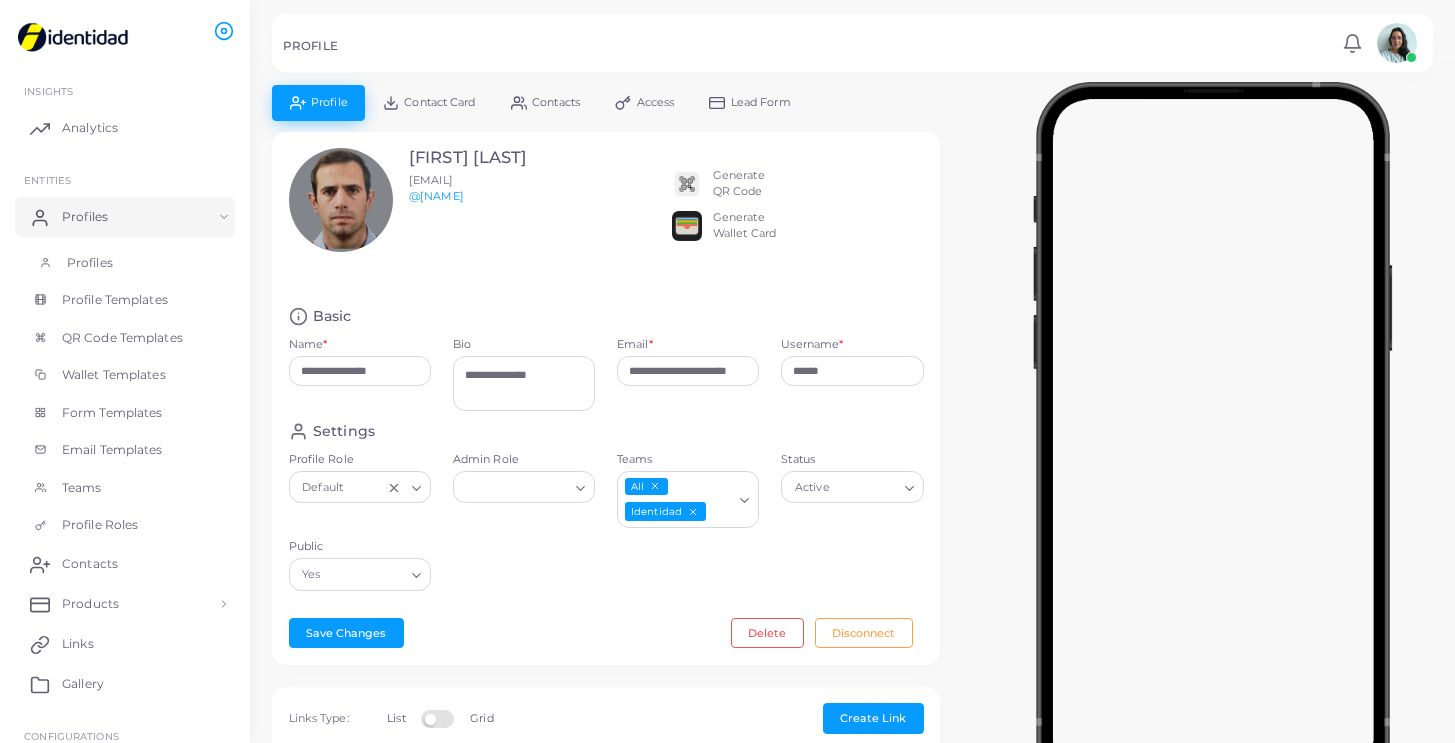 click on "Profiles" at bounding box center [90, 263] 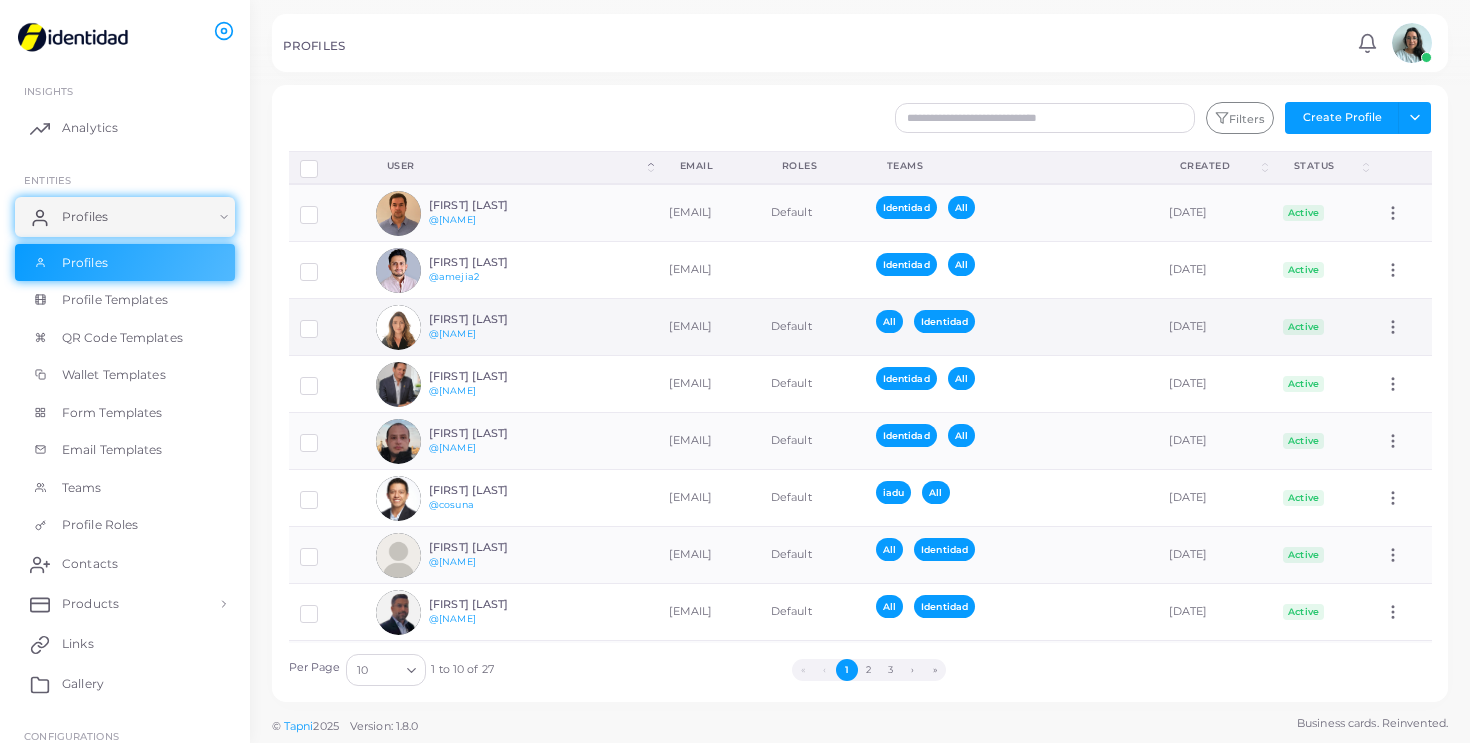 click on "[FIRST] [LAST]" at bounding box center (502, 319) 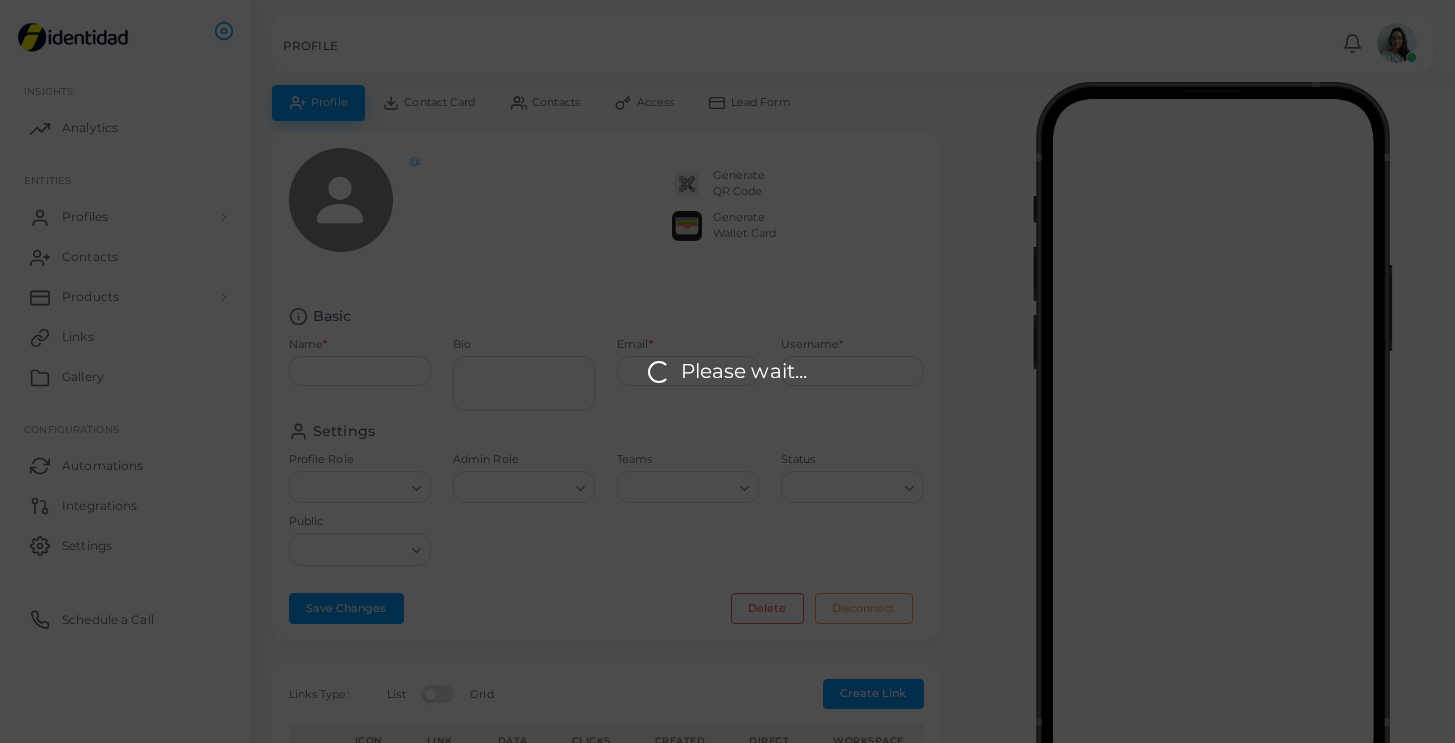 type on "**********" 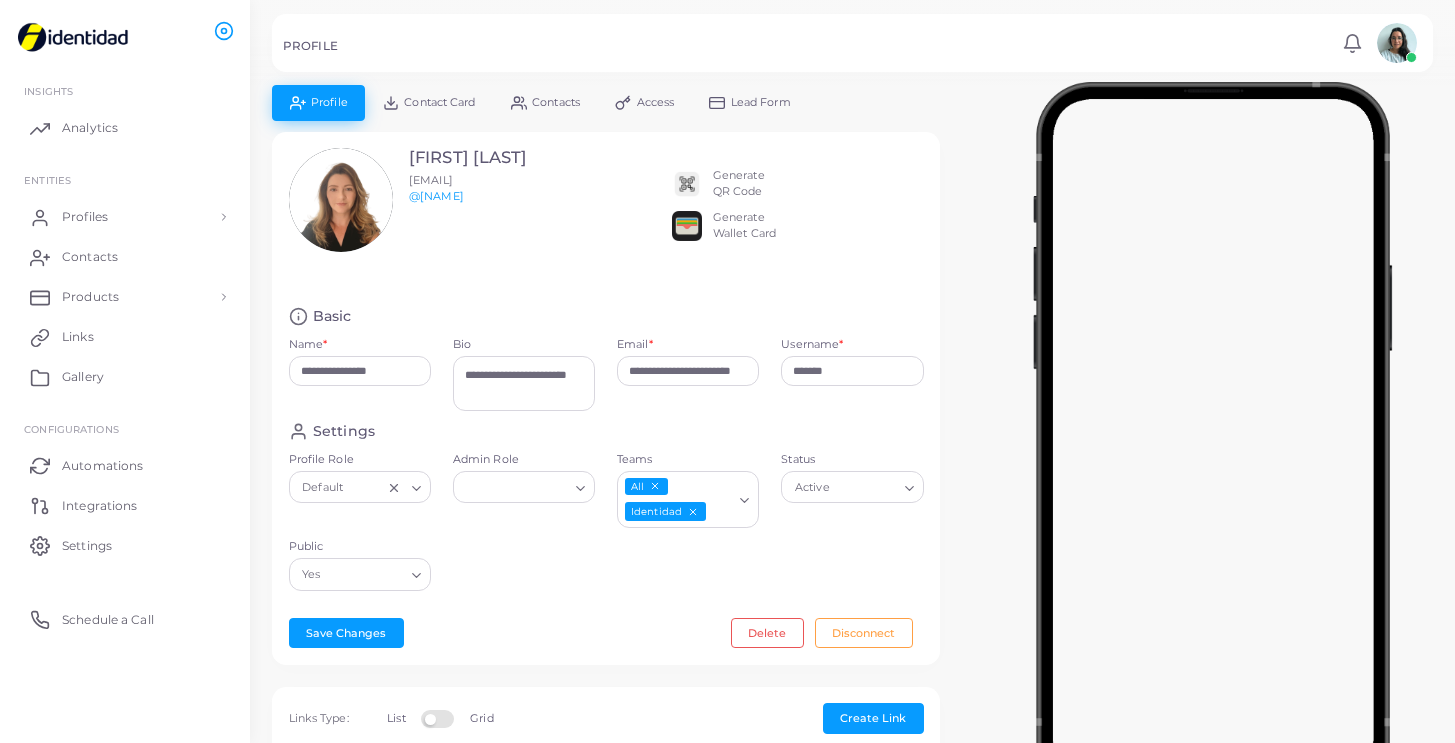 click on "Generate  QR Code" at bounding box center [739, 184] 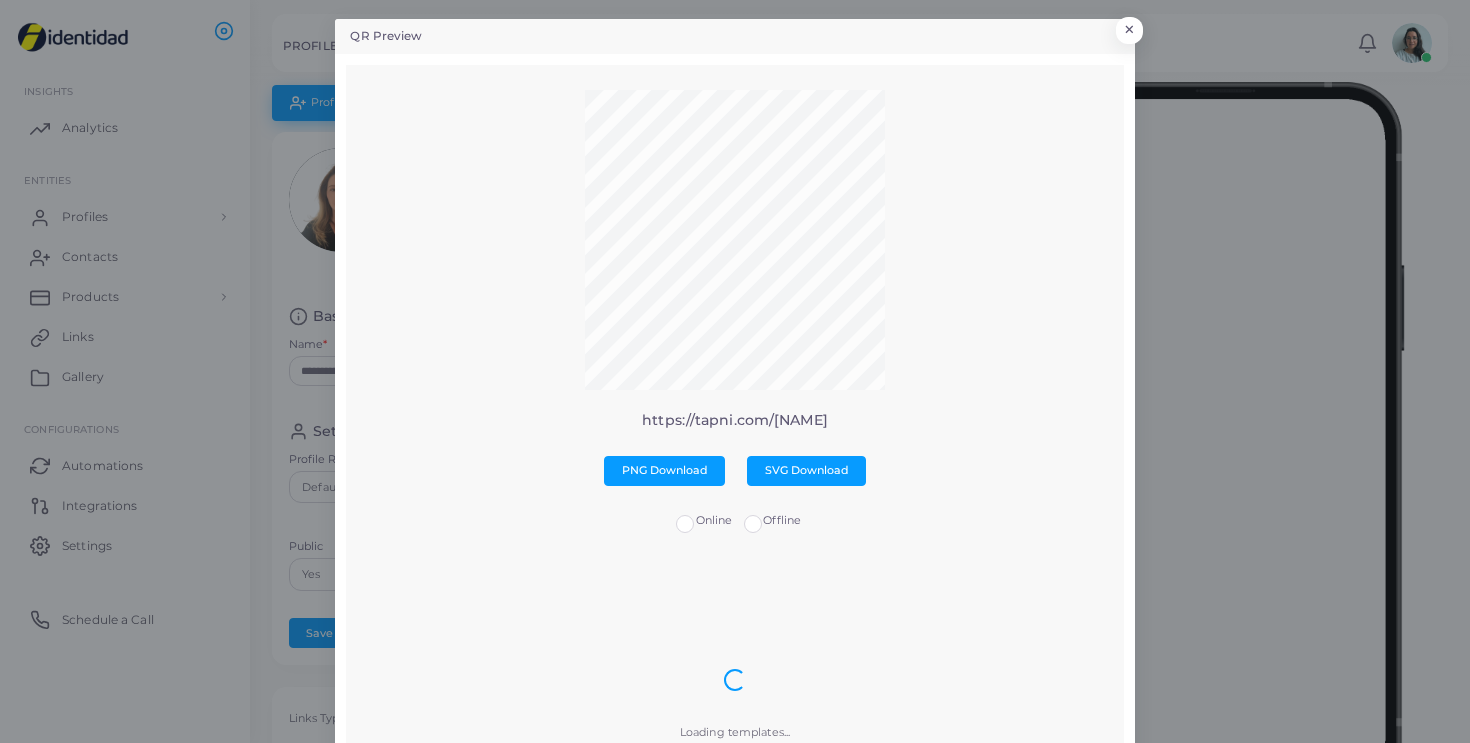 scroll, scrollTop: 0, scrollLeft: 0, axis: both 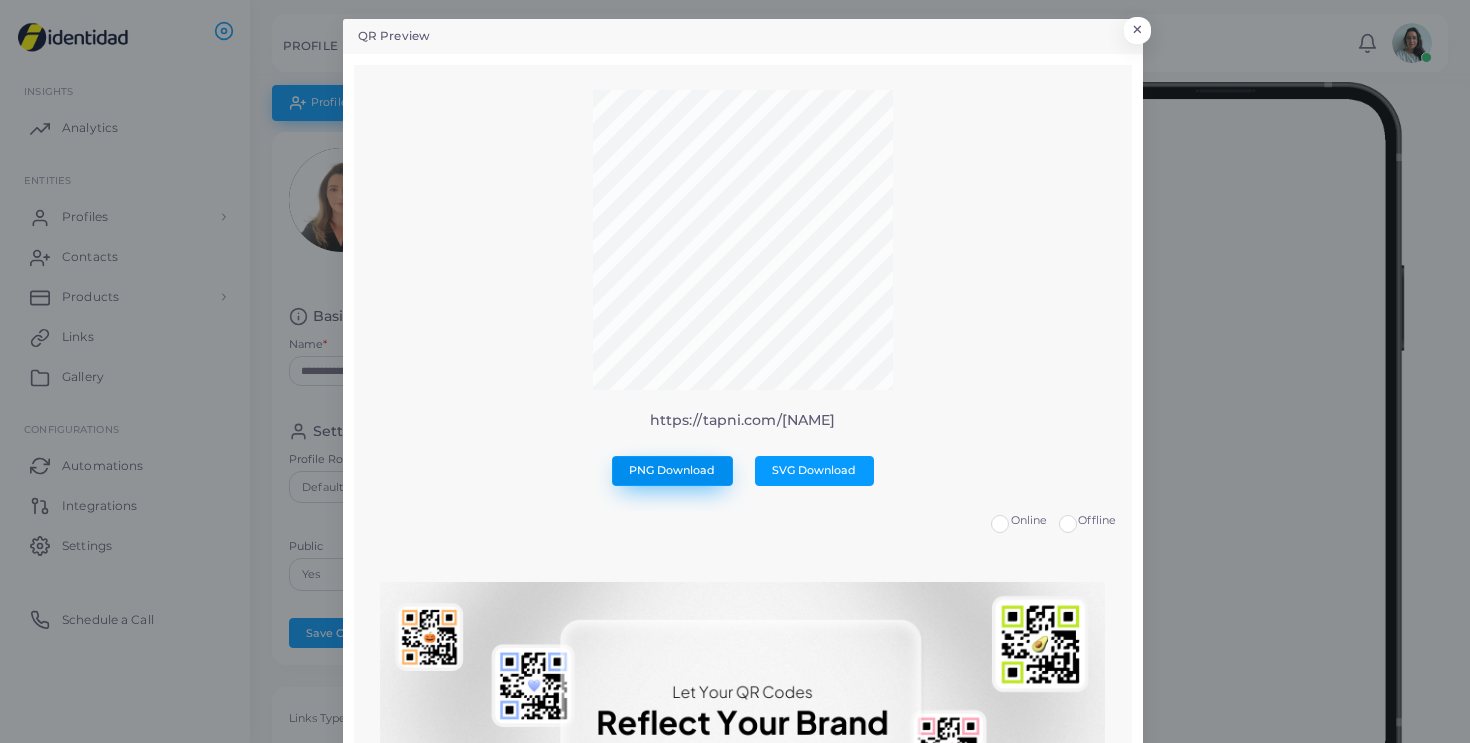 click on "PNG Download" at bounding box center (672, 470) 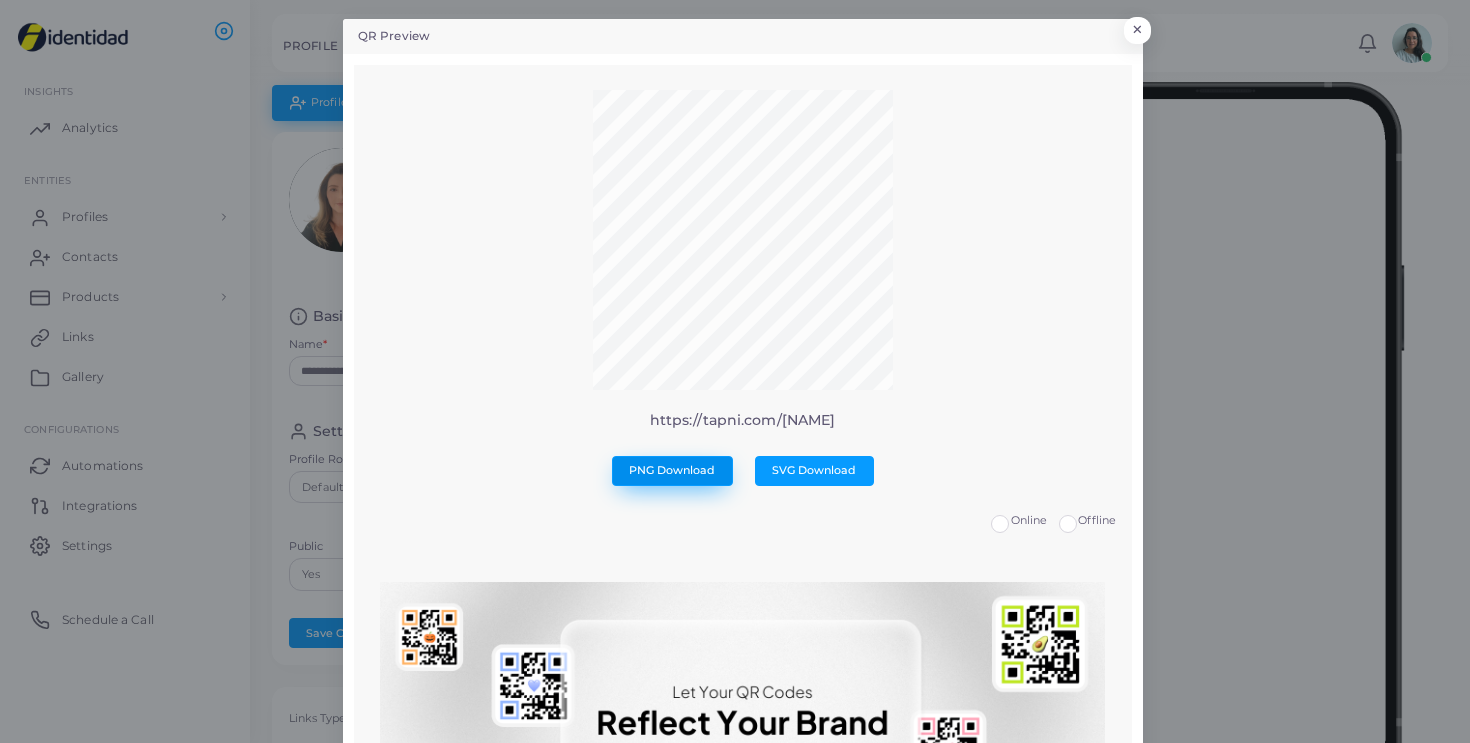 click on "PNG Download" at bounding box center [672, 470] 